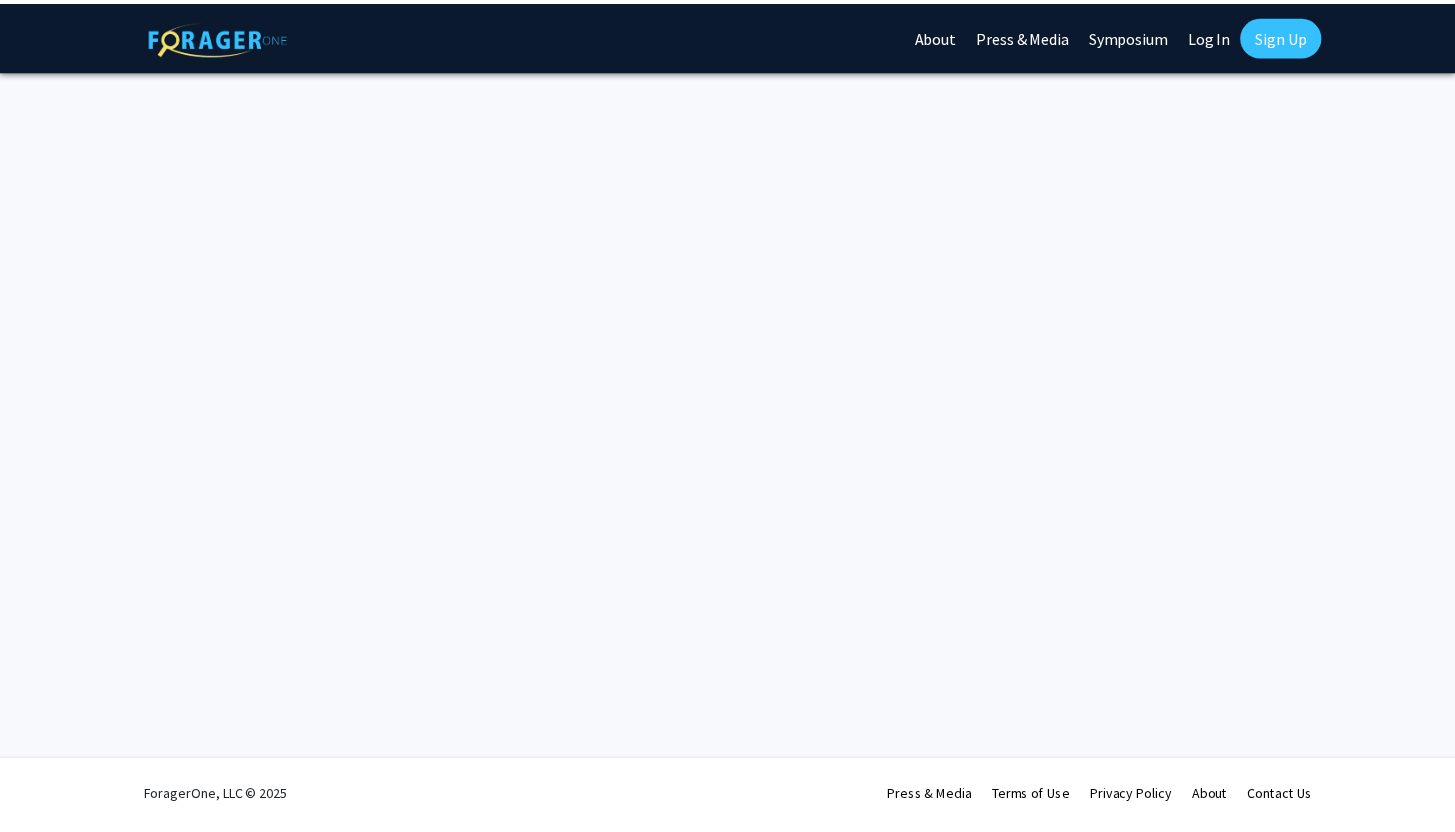 scroll, scrollTop: 0, scrollLeft: 0, axis: both 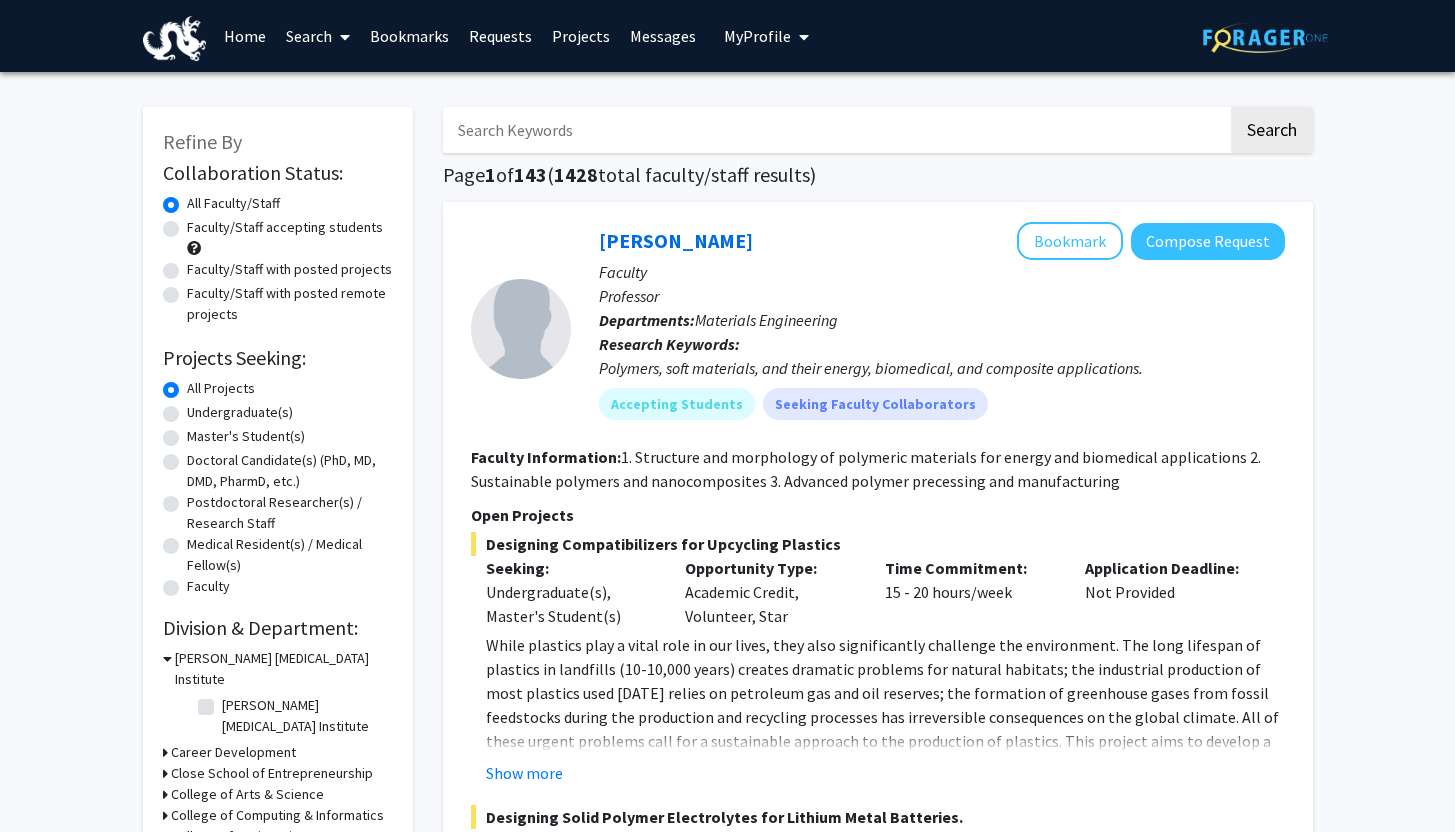 click on "Undergraduate(s)" 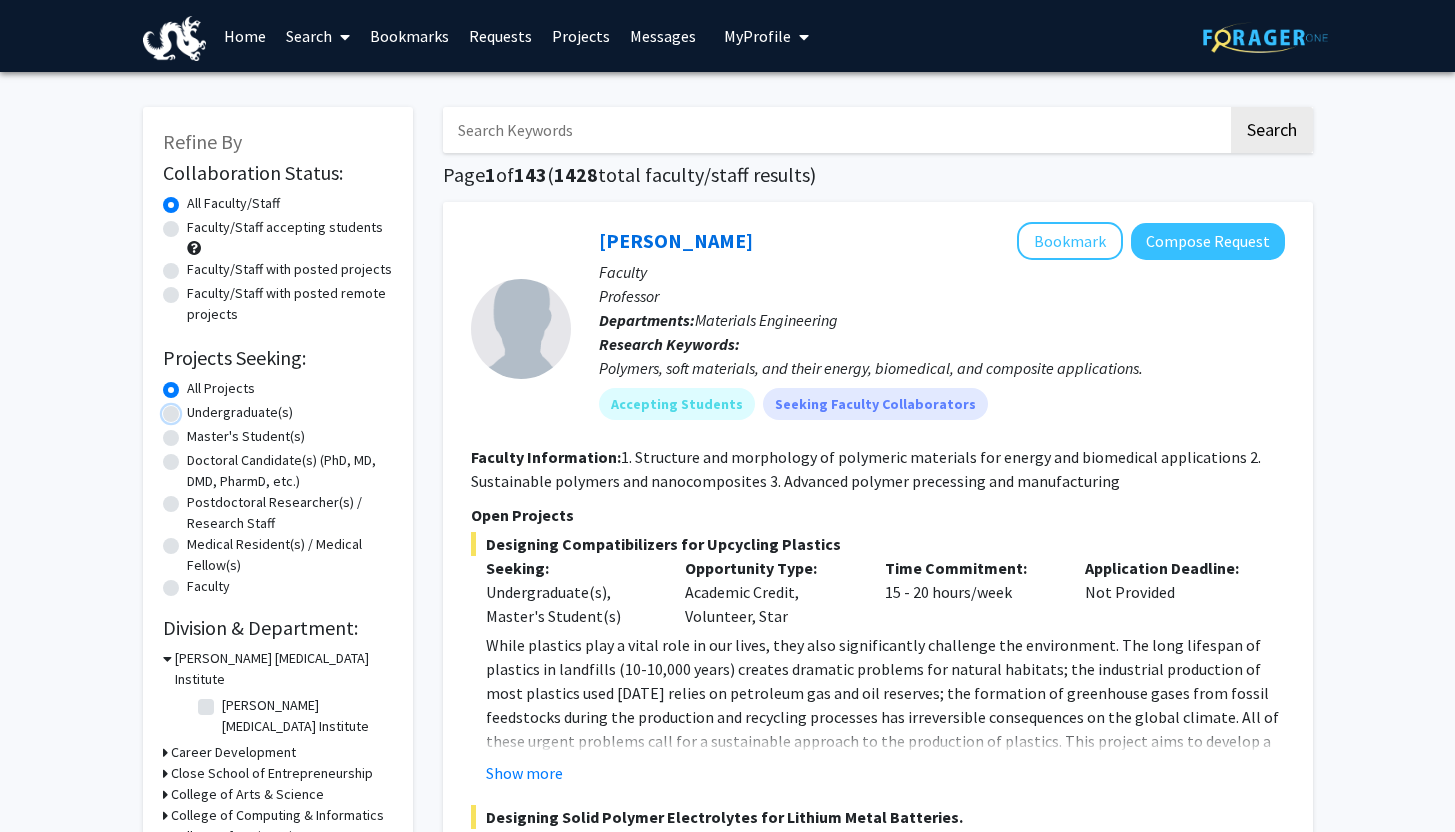 click on "Undergraduate(s)" at bounding box center [193, 408] 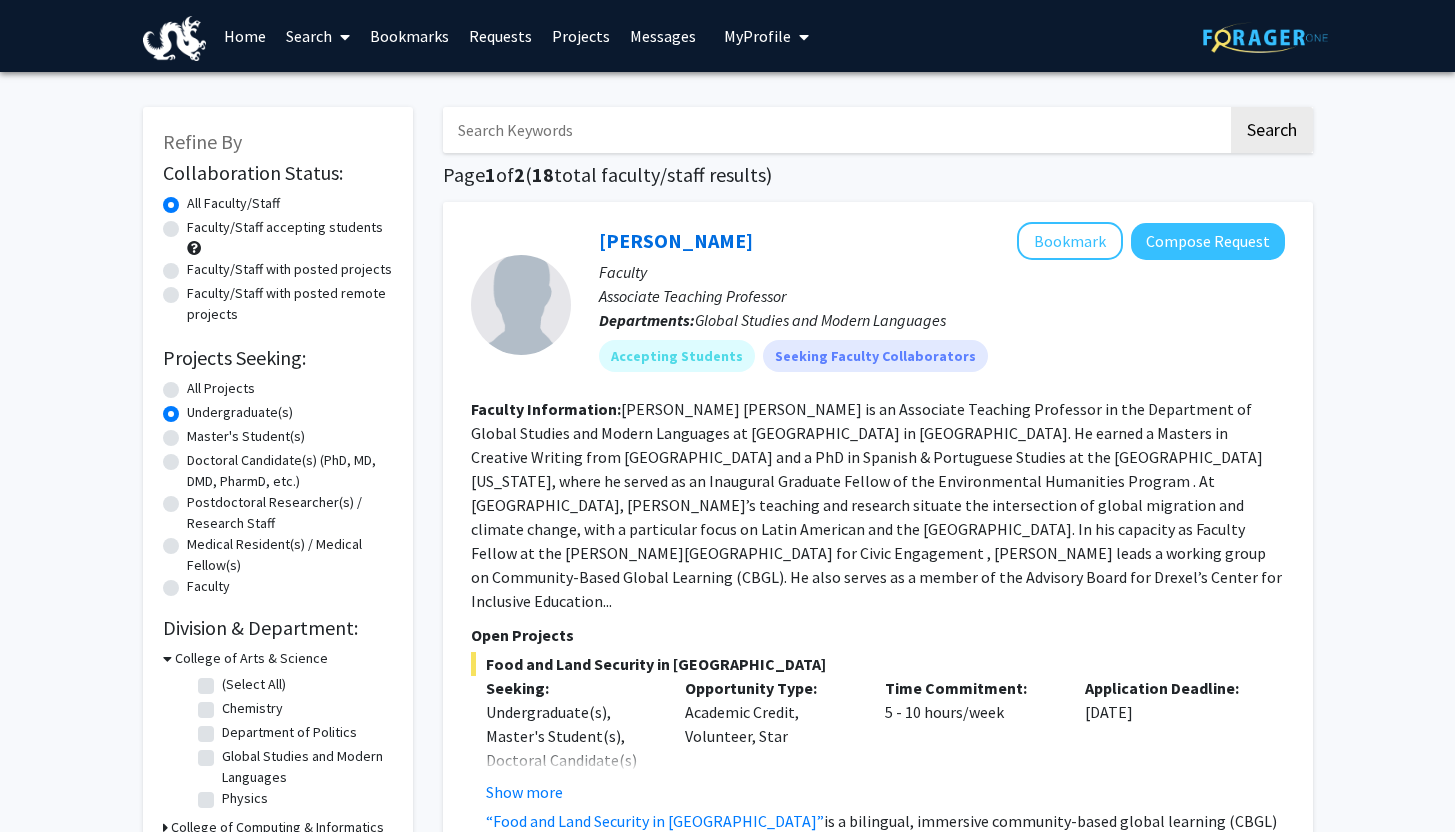 click on "Faculty/Staff accepting students" 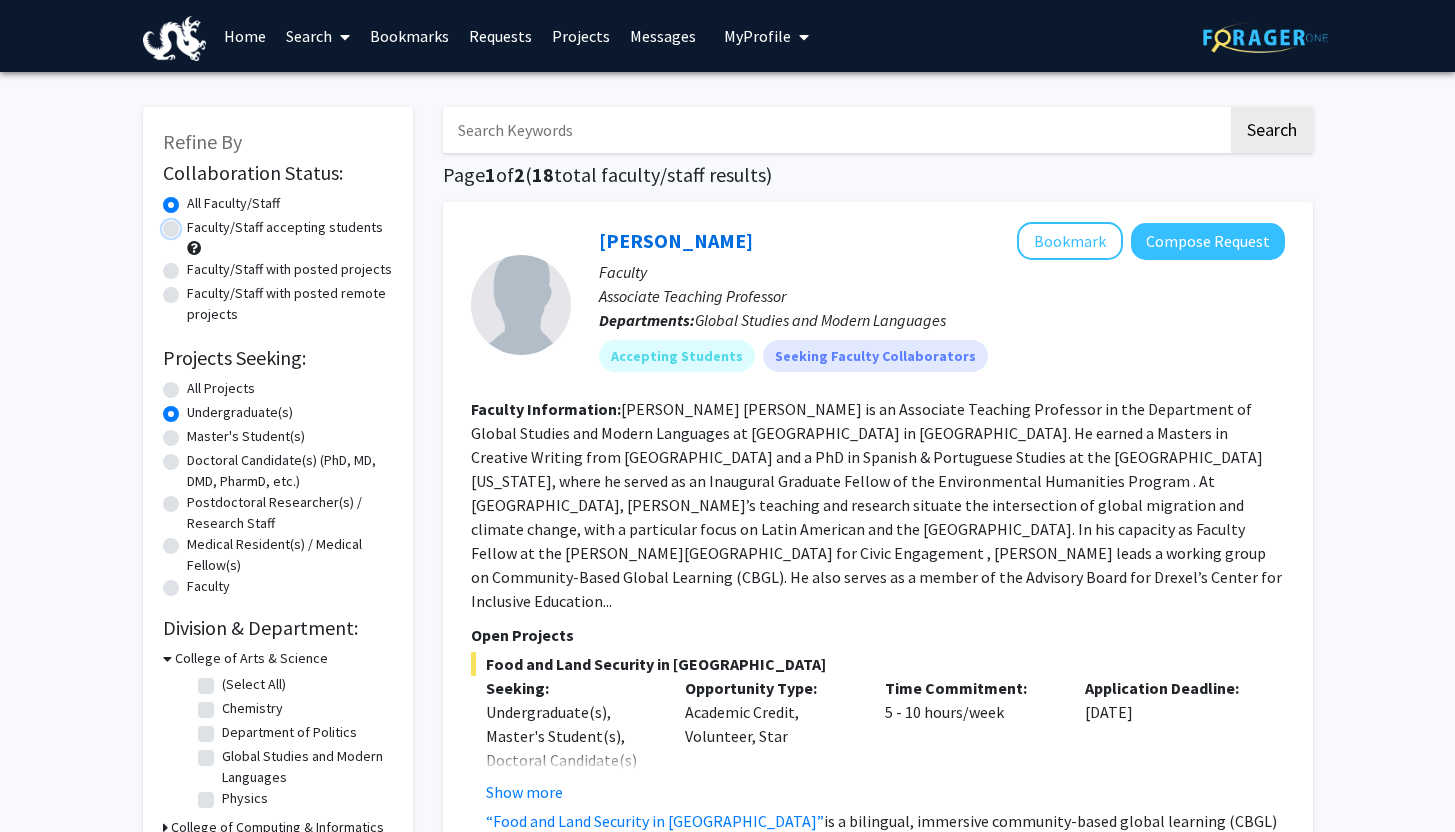 click on "Faculty/Staff accepting students" at bounding box center [193, 223] 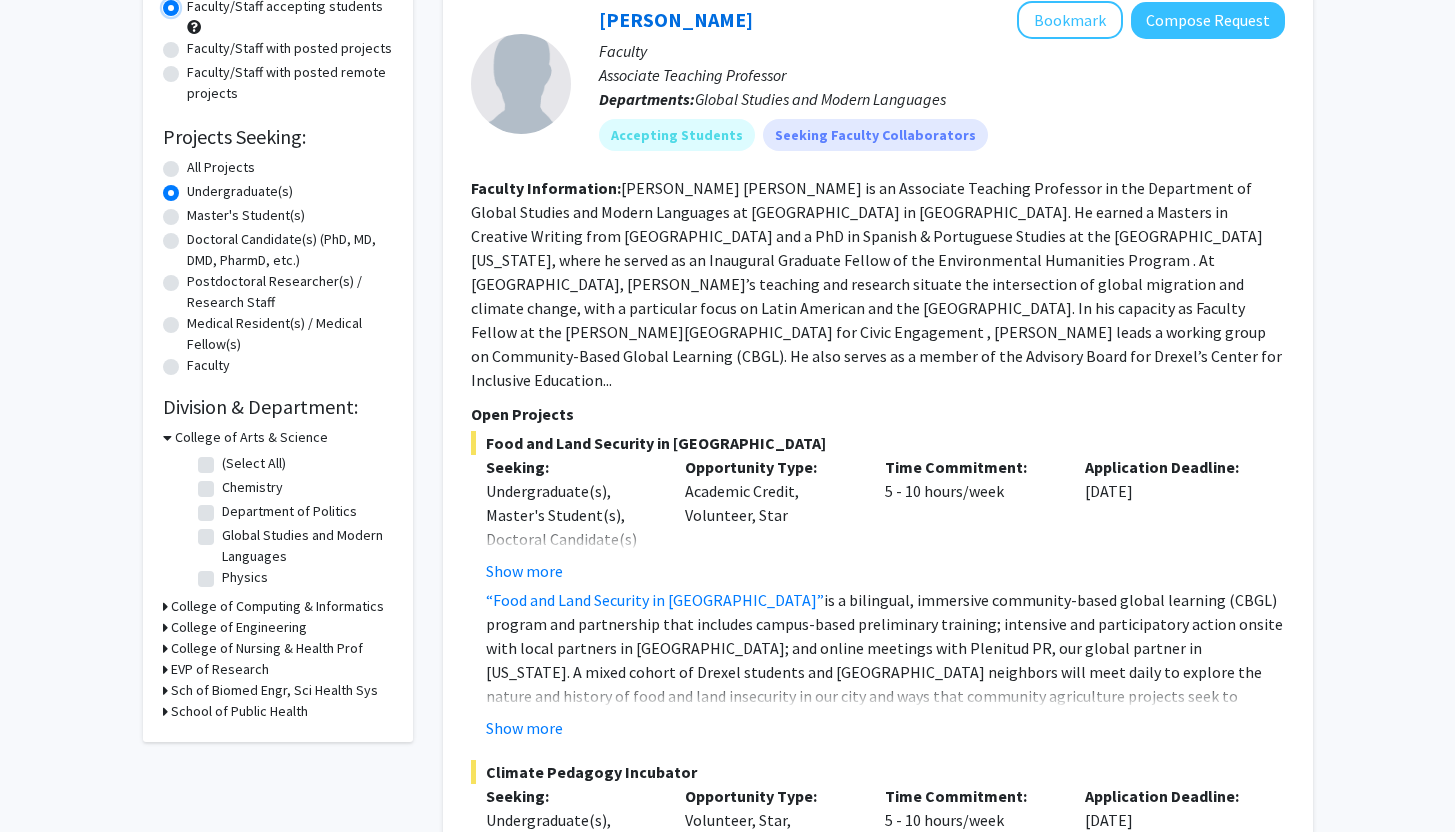 scroll, scrollTop: 227, scrollLeft: 0, axis: vertical 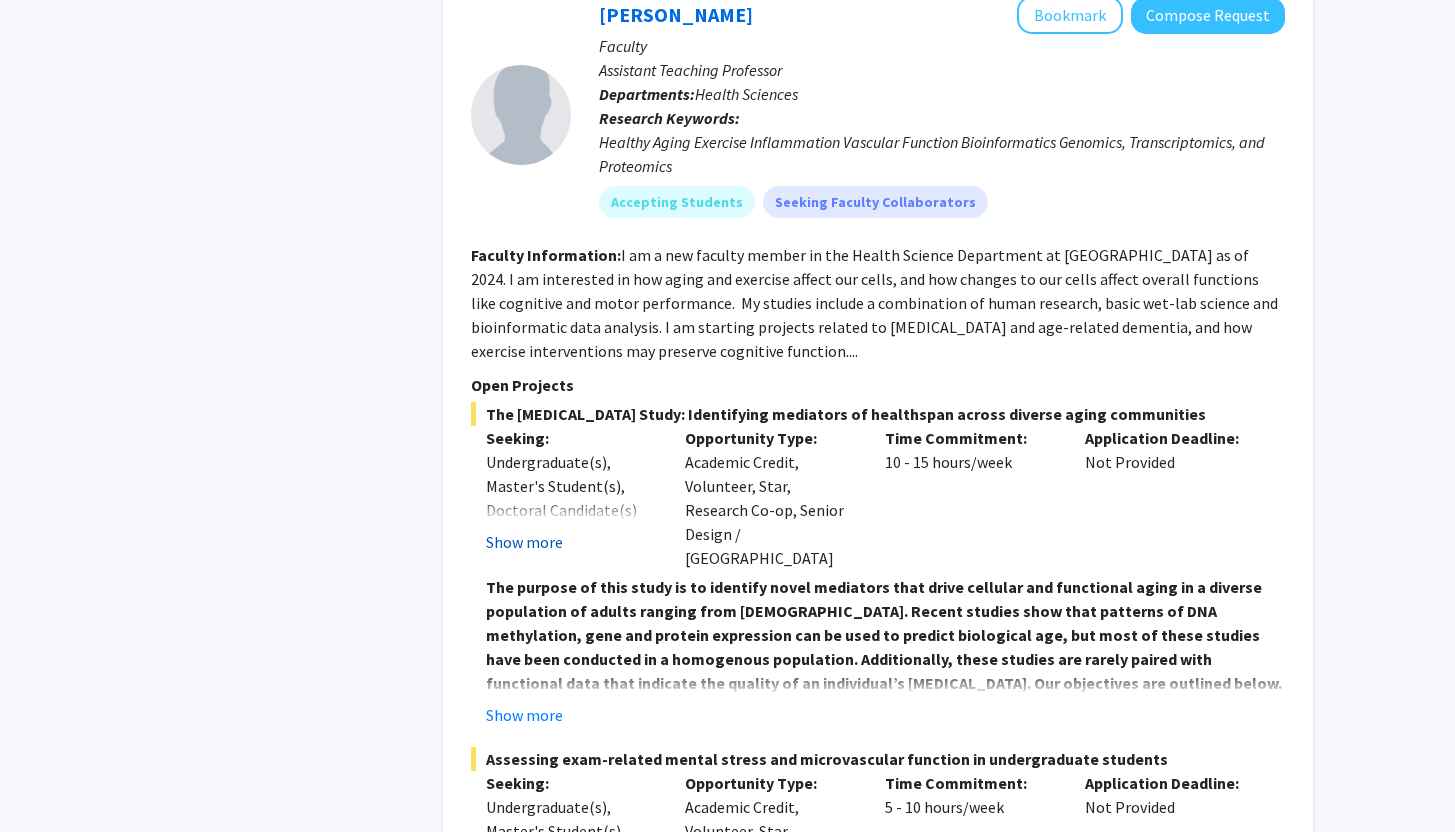 click on "Show more" 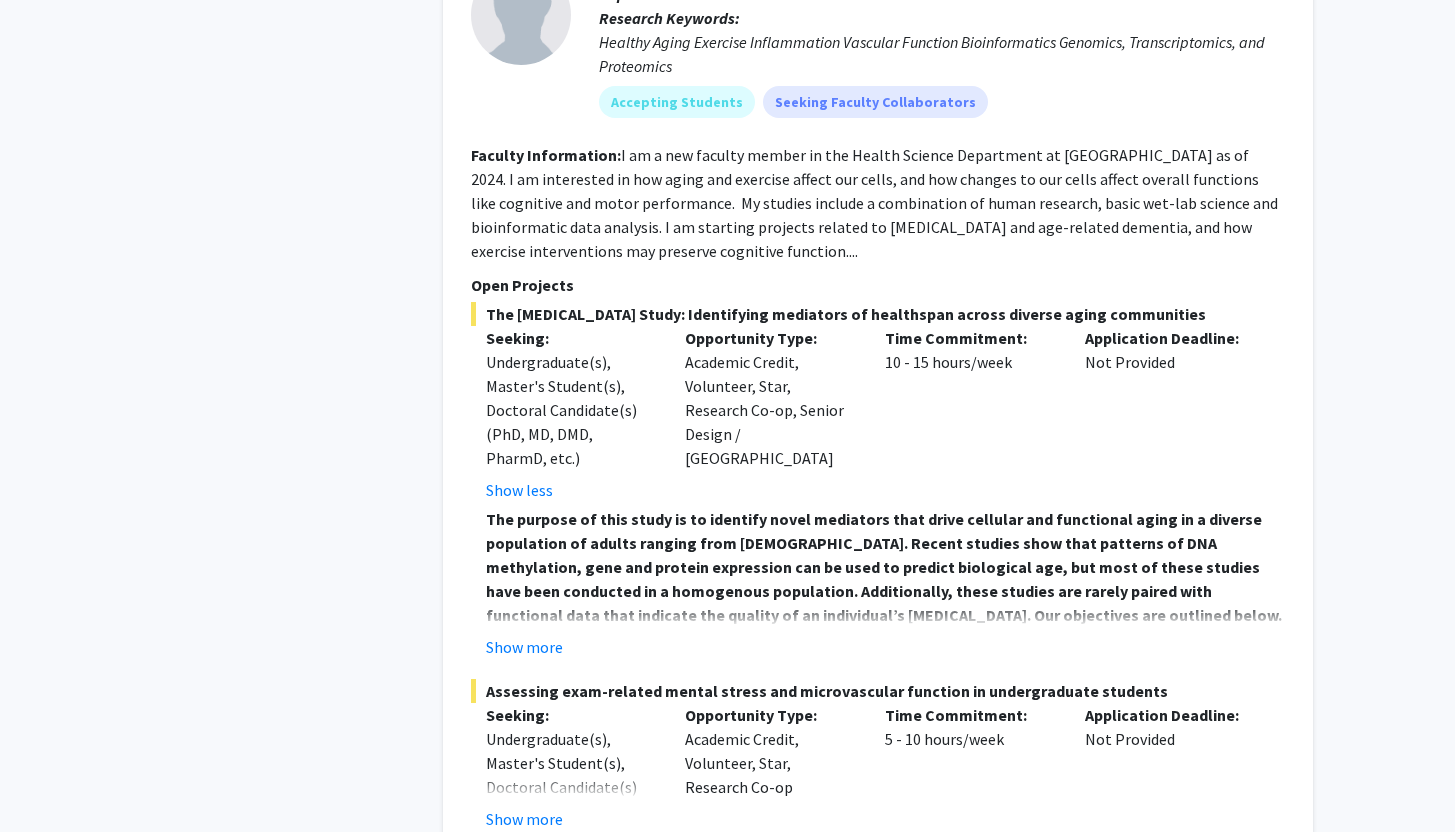 scroll, scrollTop: 2174, scrollLeft: 0, axis: vertical 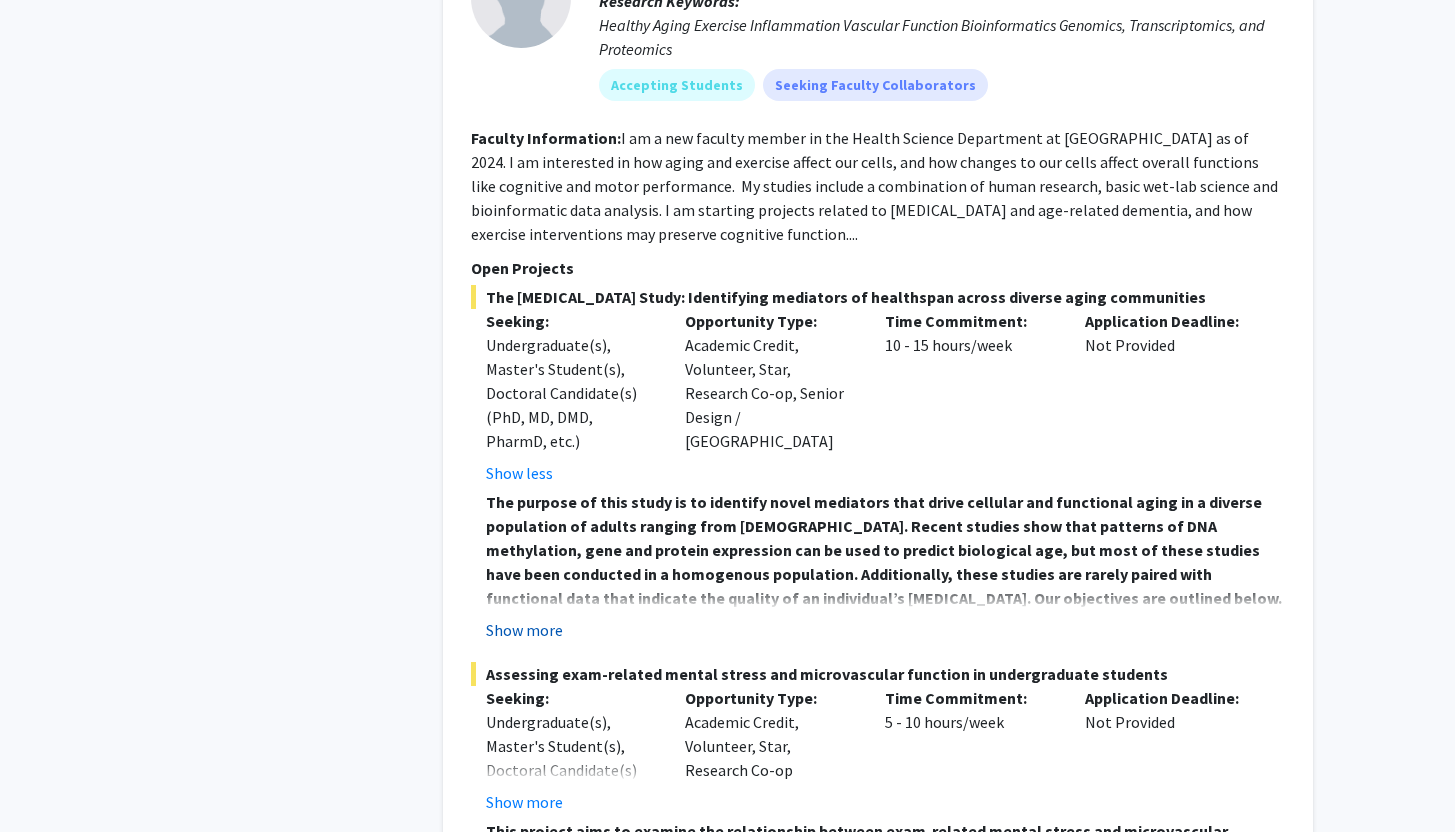 click on "Show more" 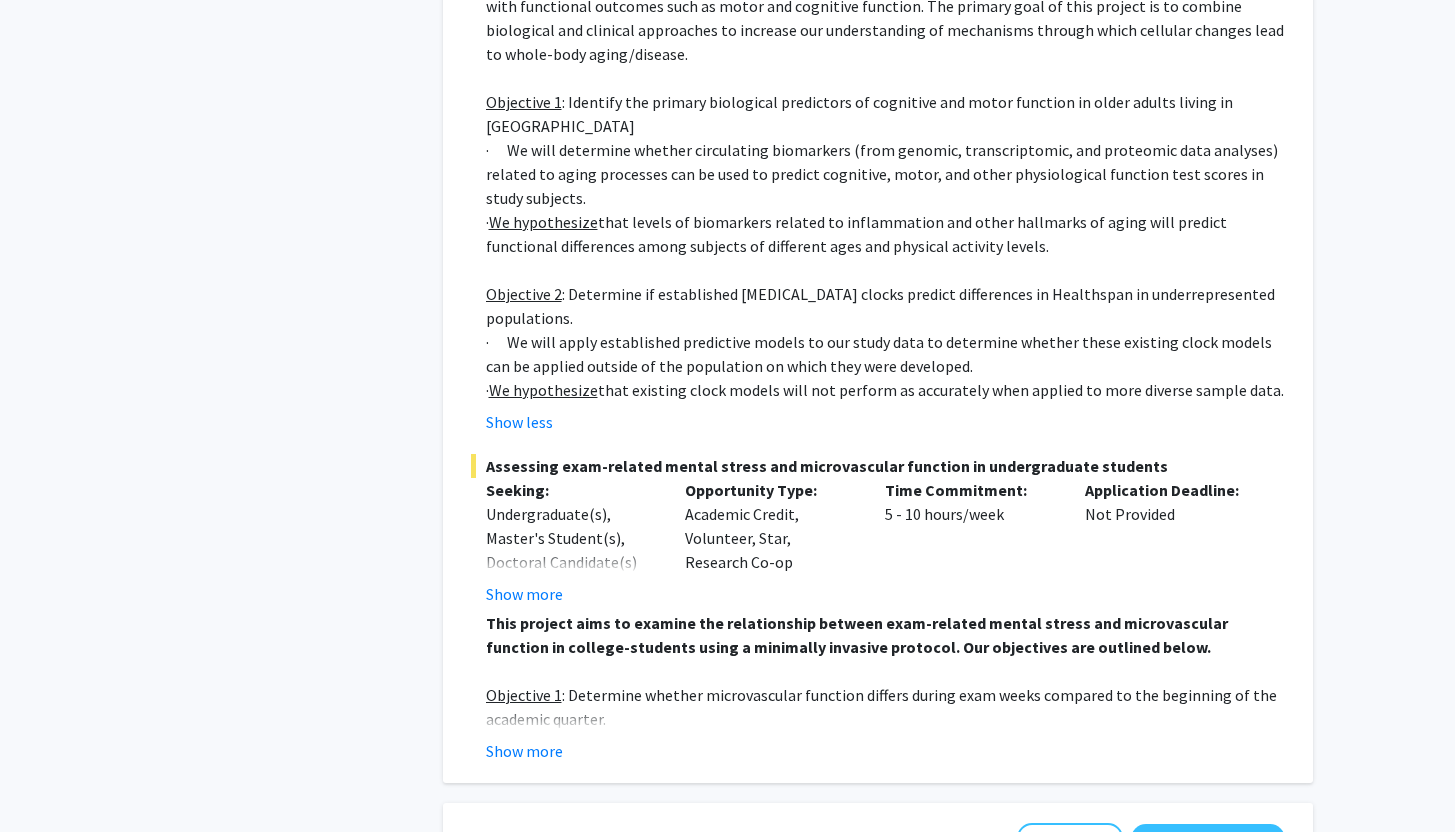 scroll, scrollTop: 2940, scrollLeft: 0, axis: vertical 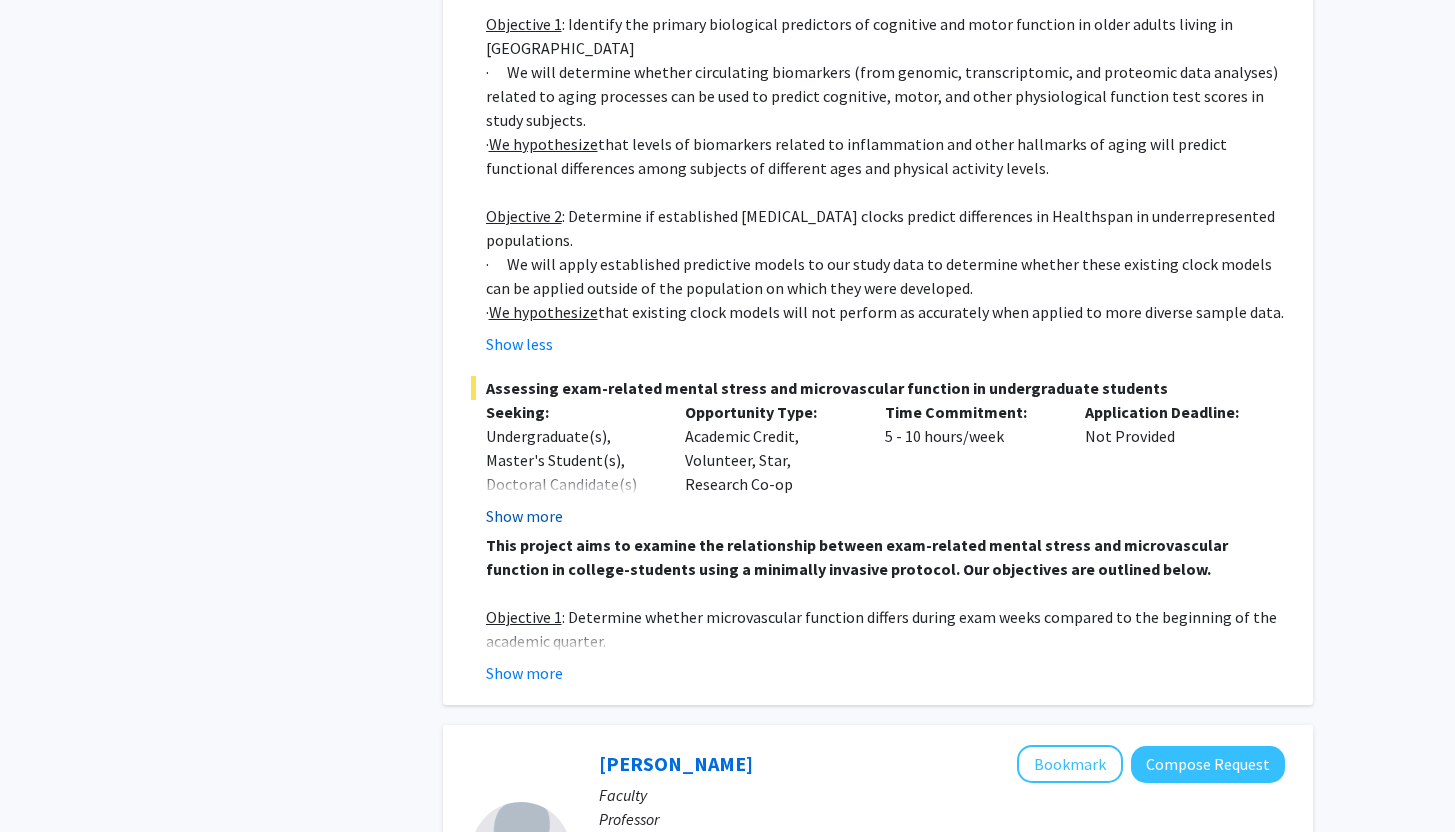 click on "Show more" 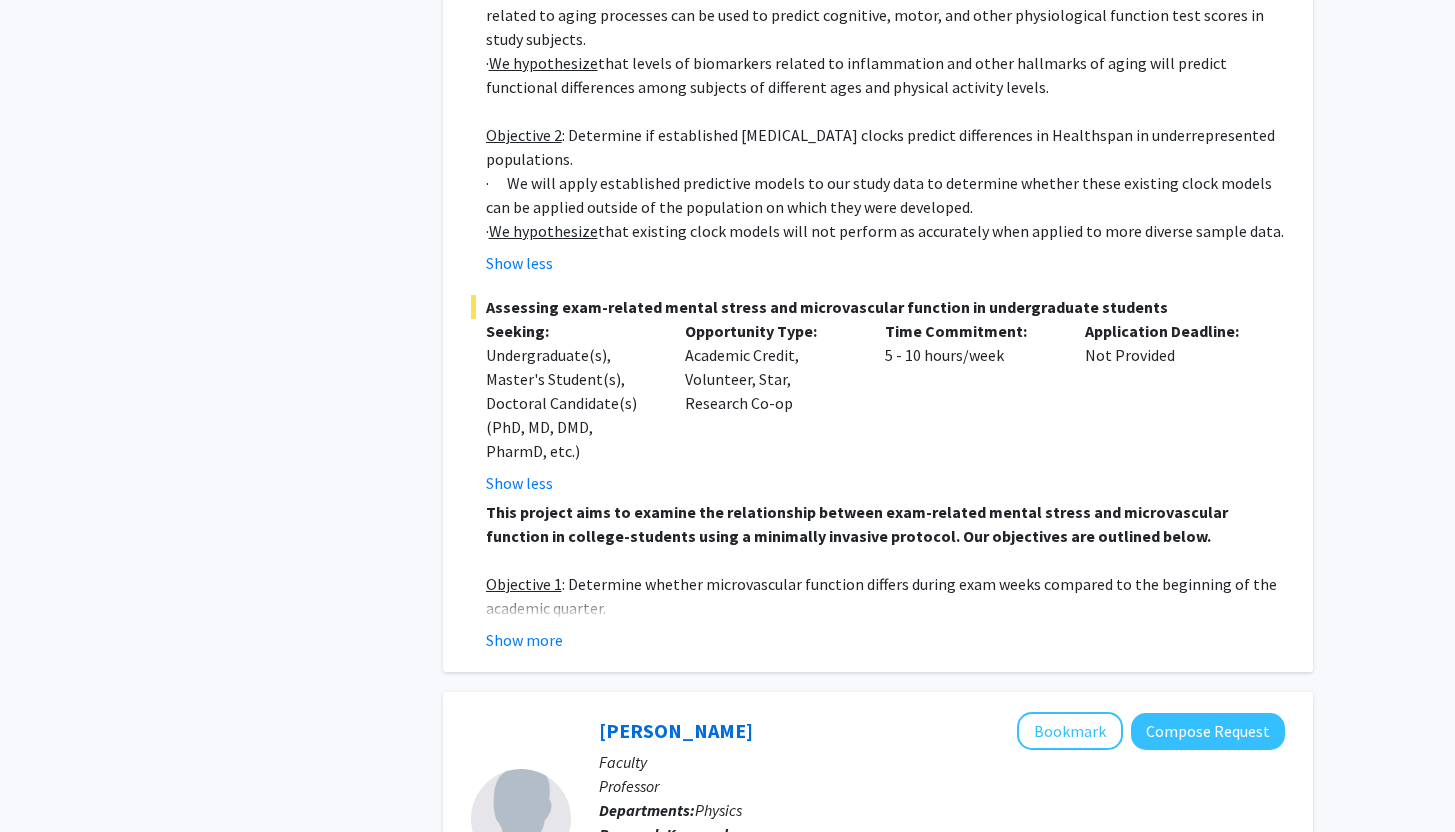 click on "Skip navigation  Home  Search  Bookmarks  Requests  Projects Messages  My   Profile  [PERSON_NAME] View Profile Account Settings Log Out Complete your profile ×  To continue, you need to make sure you've filled out your name, major, and year on your profile so it can be shared with faculty members.  Trust us, we’re here to save you time!  Continue exploring the site   Go to profile  Refine By Collaboration Status: Collaboration Status  All Faculty/Staff    Collaboration Status  Faculty/Staff accepting students    Collaboration Status  Faculty/Staff with posted projects    Collaboration Status  Faculty/Staff with posted remote projects    Projects Seeking: Projects Seeking Level  All Projects    Projects Seeking Level  Undergraduate(s)    Projects Seeking Level  Master's Student(s)    Projects Seeking Level  Doctoral Candidate(s) (PhD, MD, DMD, PharmD, etc.)    Projects Seeking Level  Postdoctoral Researcher(s) / Research Staff    Projects Seeking Level Projects Seeking Level         1" at bounding box center [727, -2605] 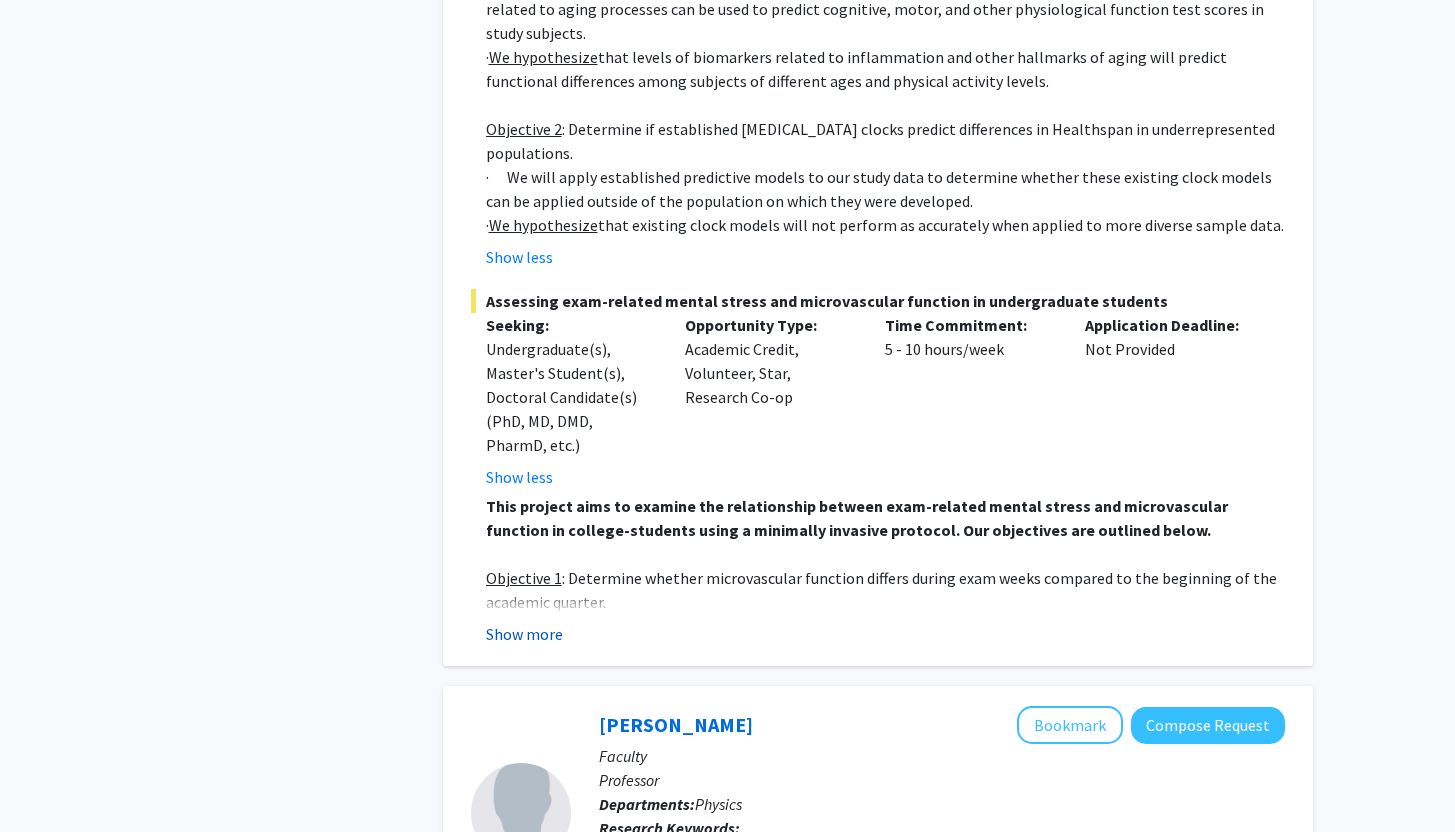 click on "Show more" 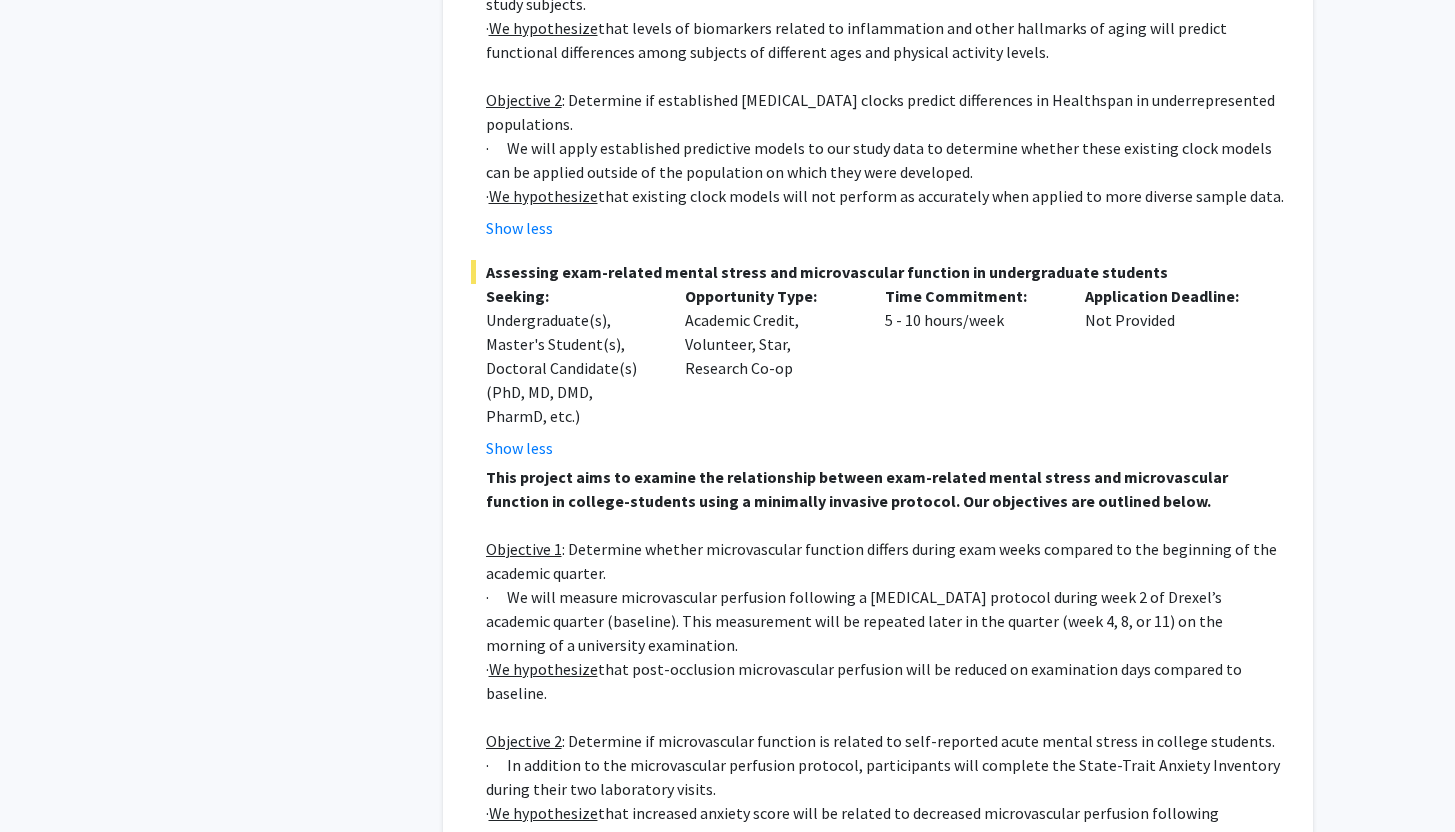 scroll, scrollTop: 3062, scrollLeft: 0, axis: vertical 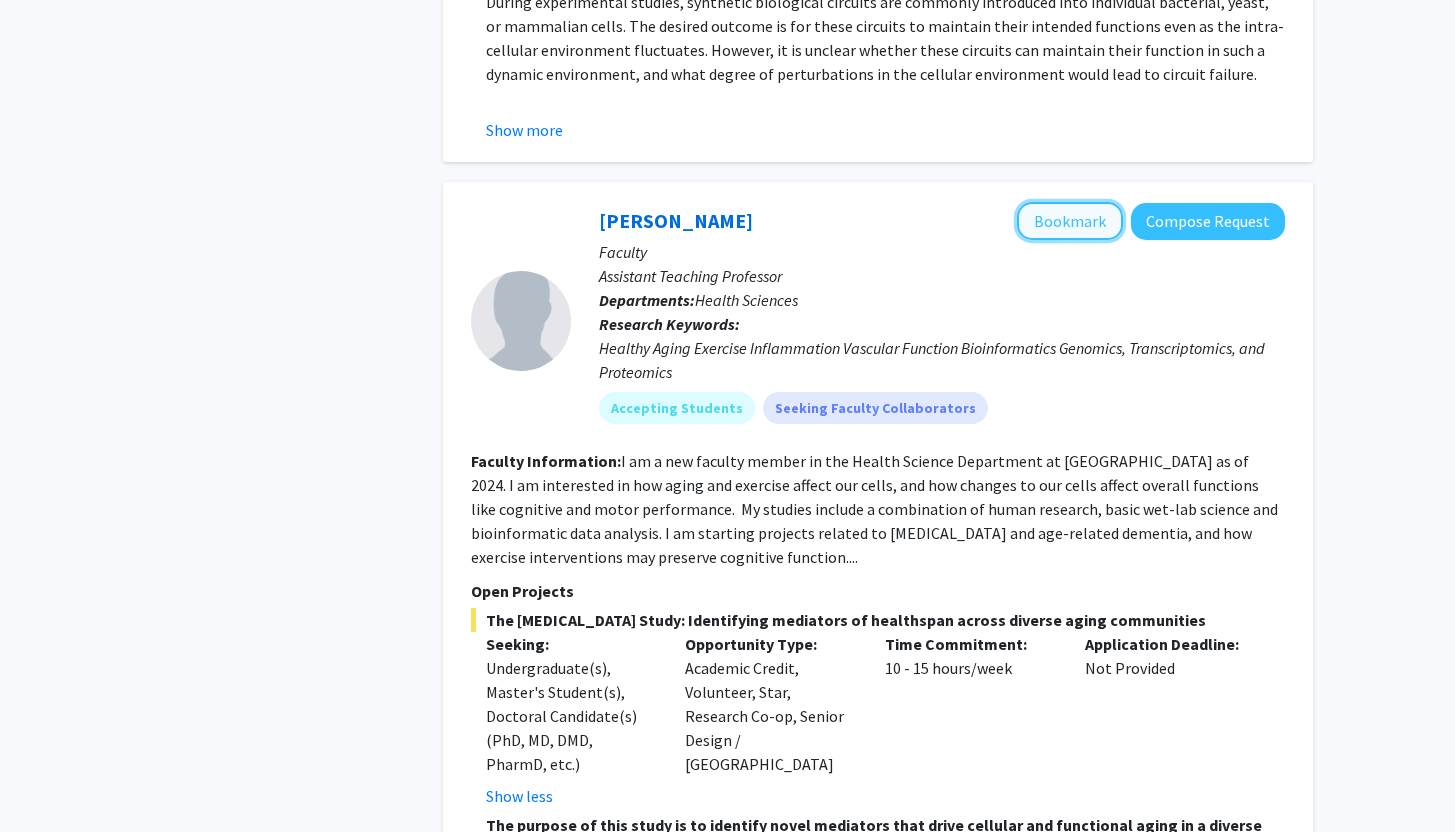 click on "Bookmark" 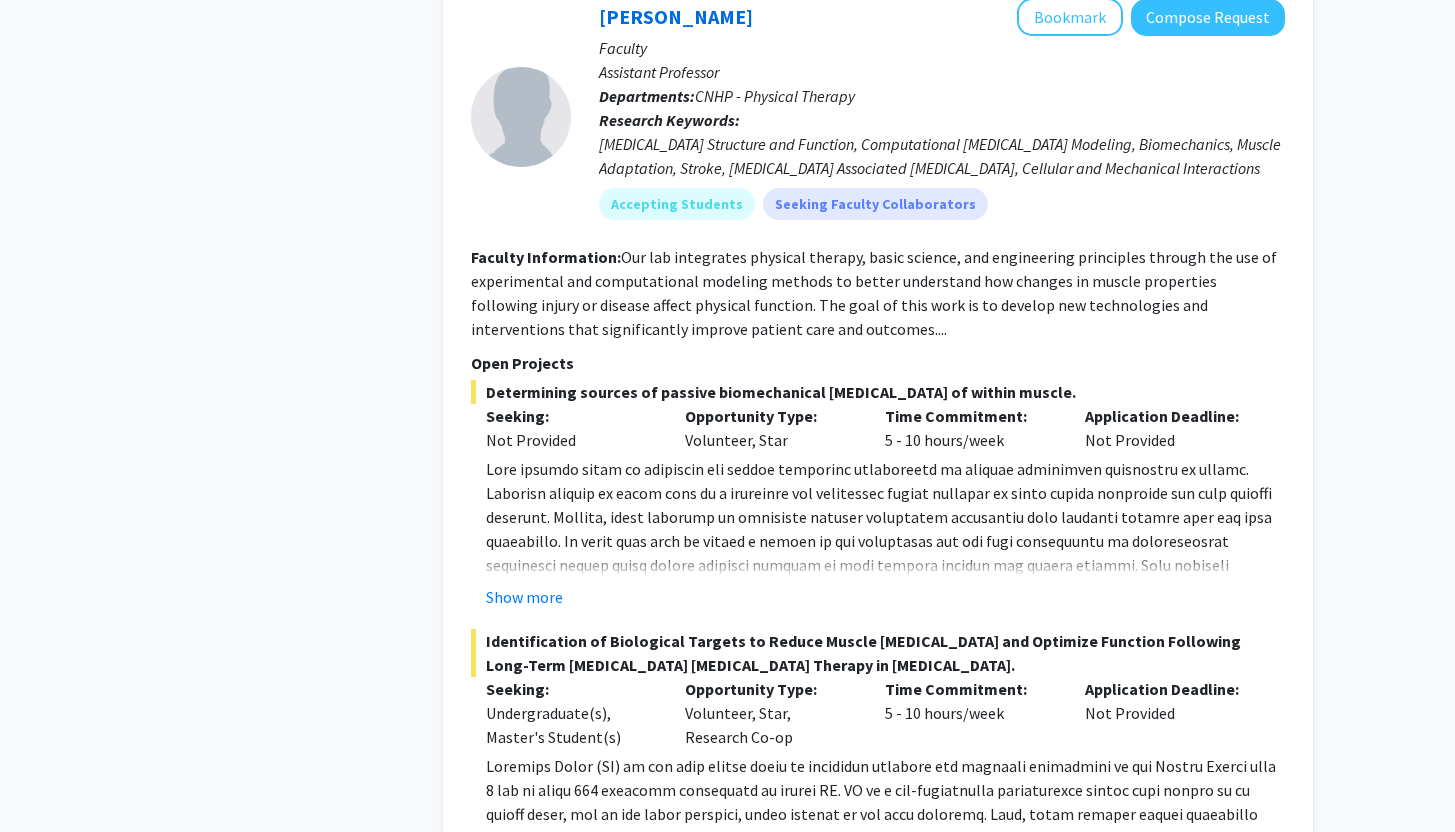 scroll, scrollTop: 4676, scrollLeft: 0, axis: vertical 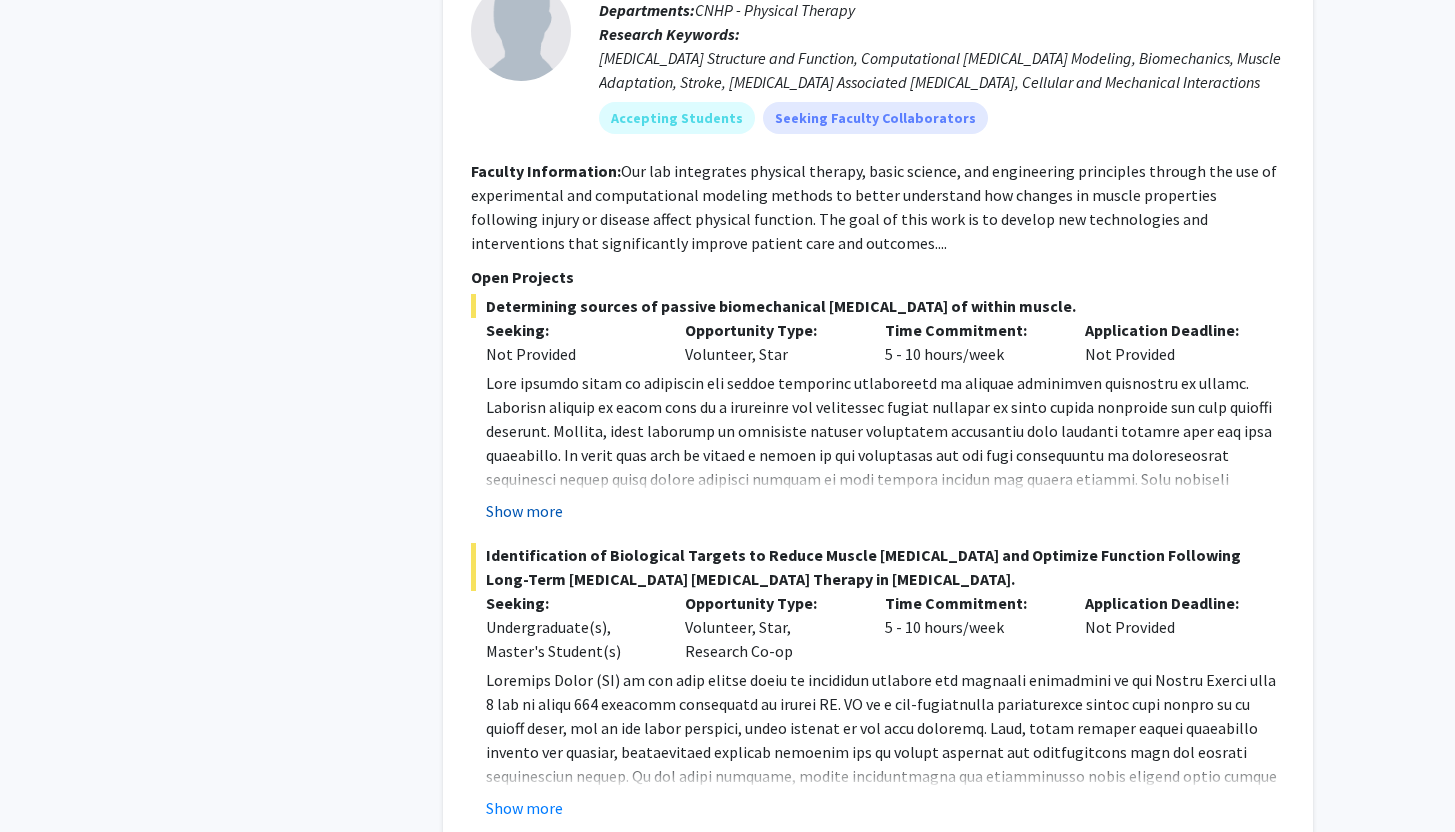 click on "Show more" 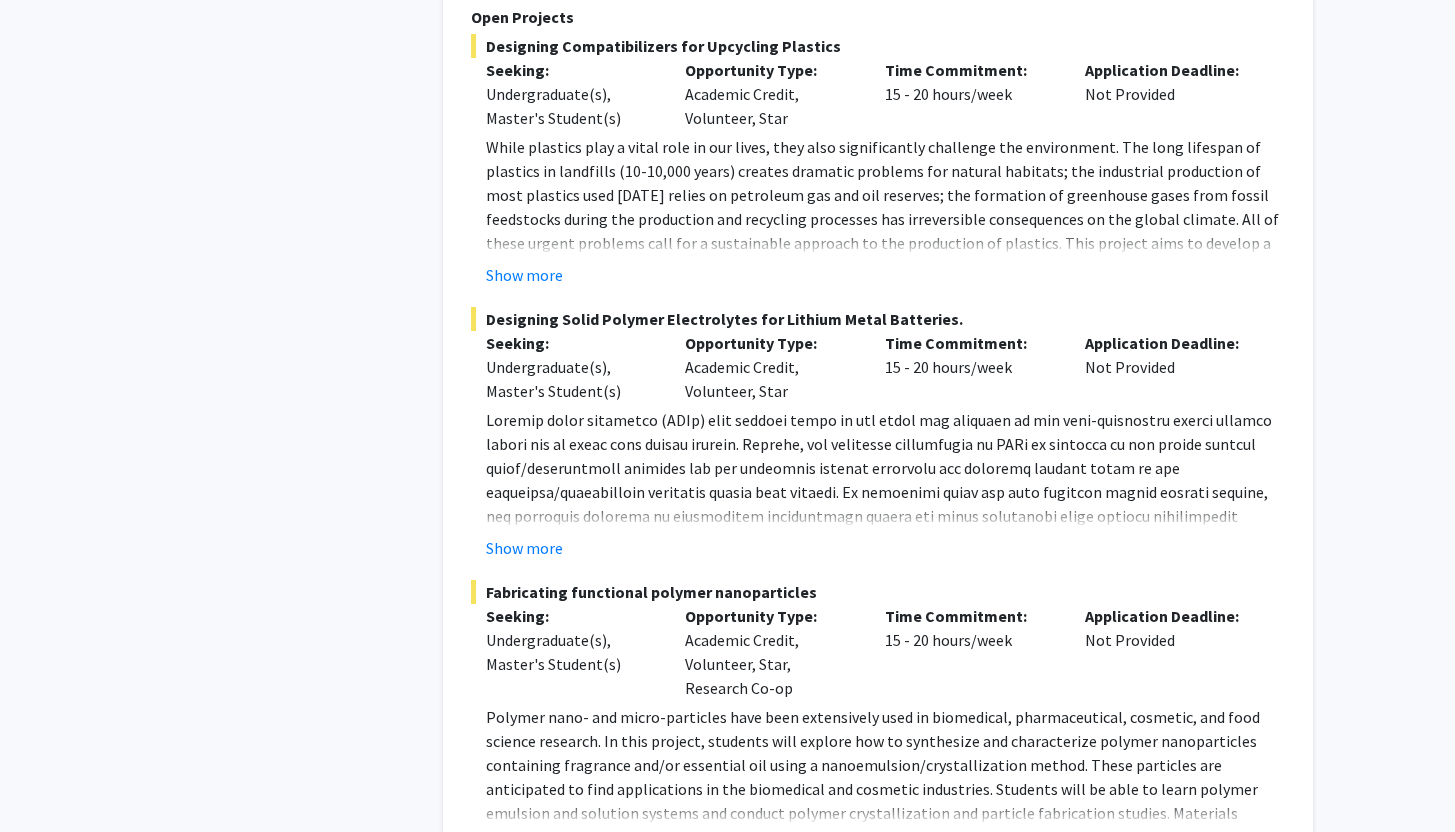scroll, scrollTop: 8841, scrollLeft: 0, axis: vertical 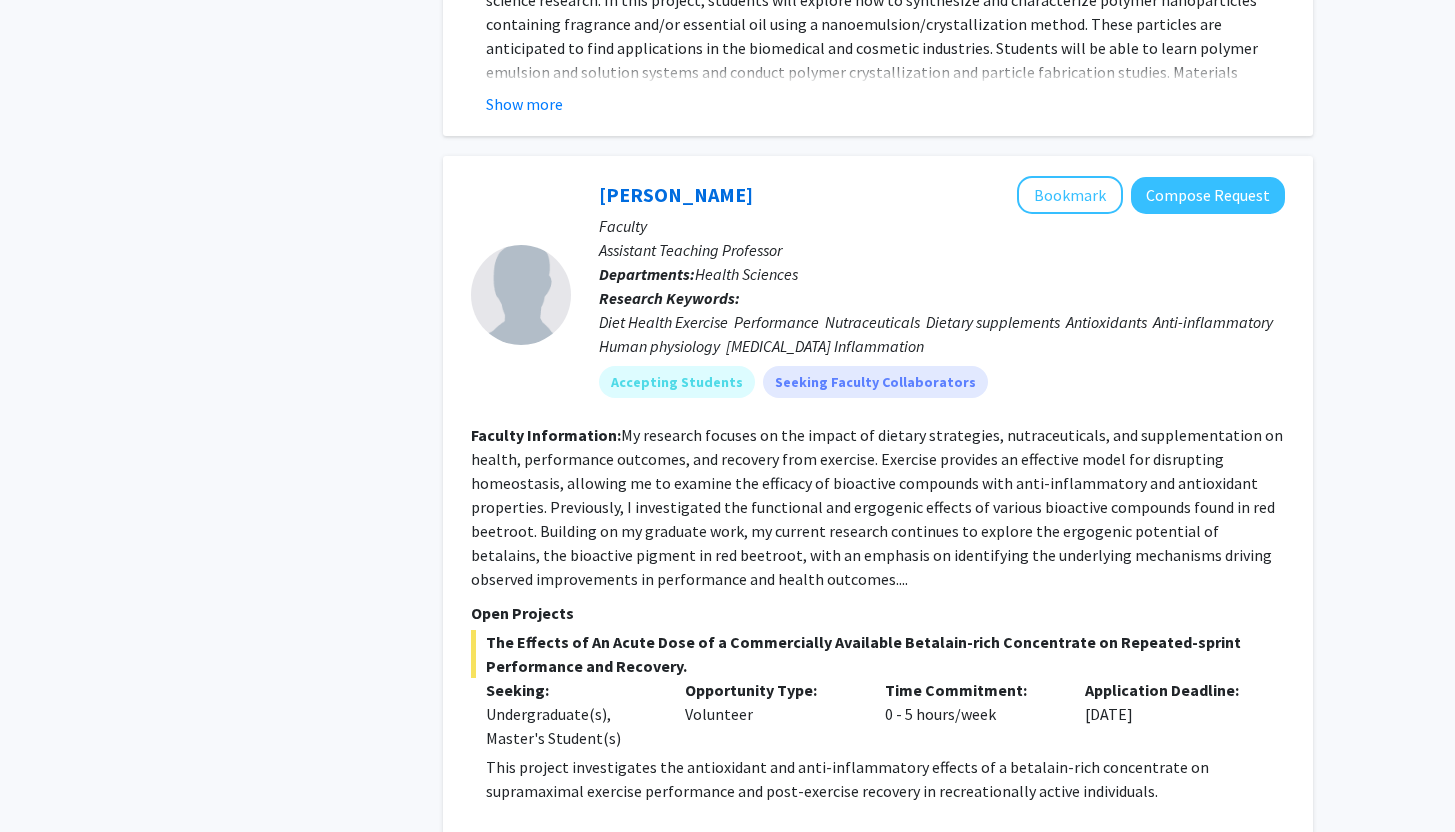 drag, startPoint x: 1469, startPoint y: 703, endPoint x: 1460, endPoint y: 760, distance: 57.706154 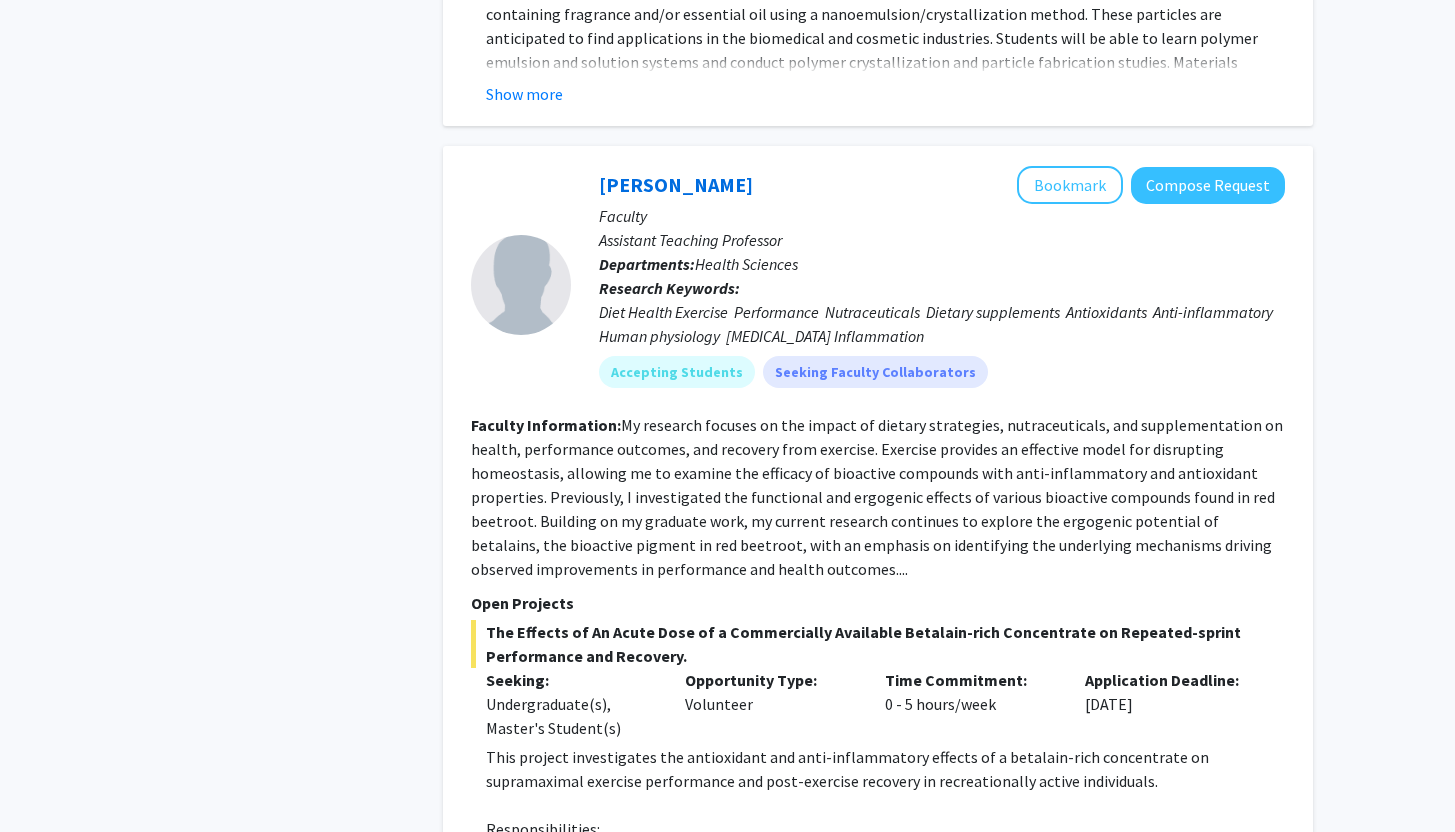 scroll, scrollTop: 9566, scrollLeft: 0, axis: vertical 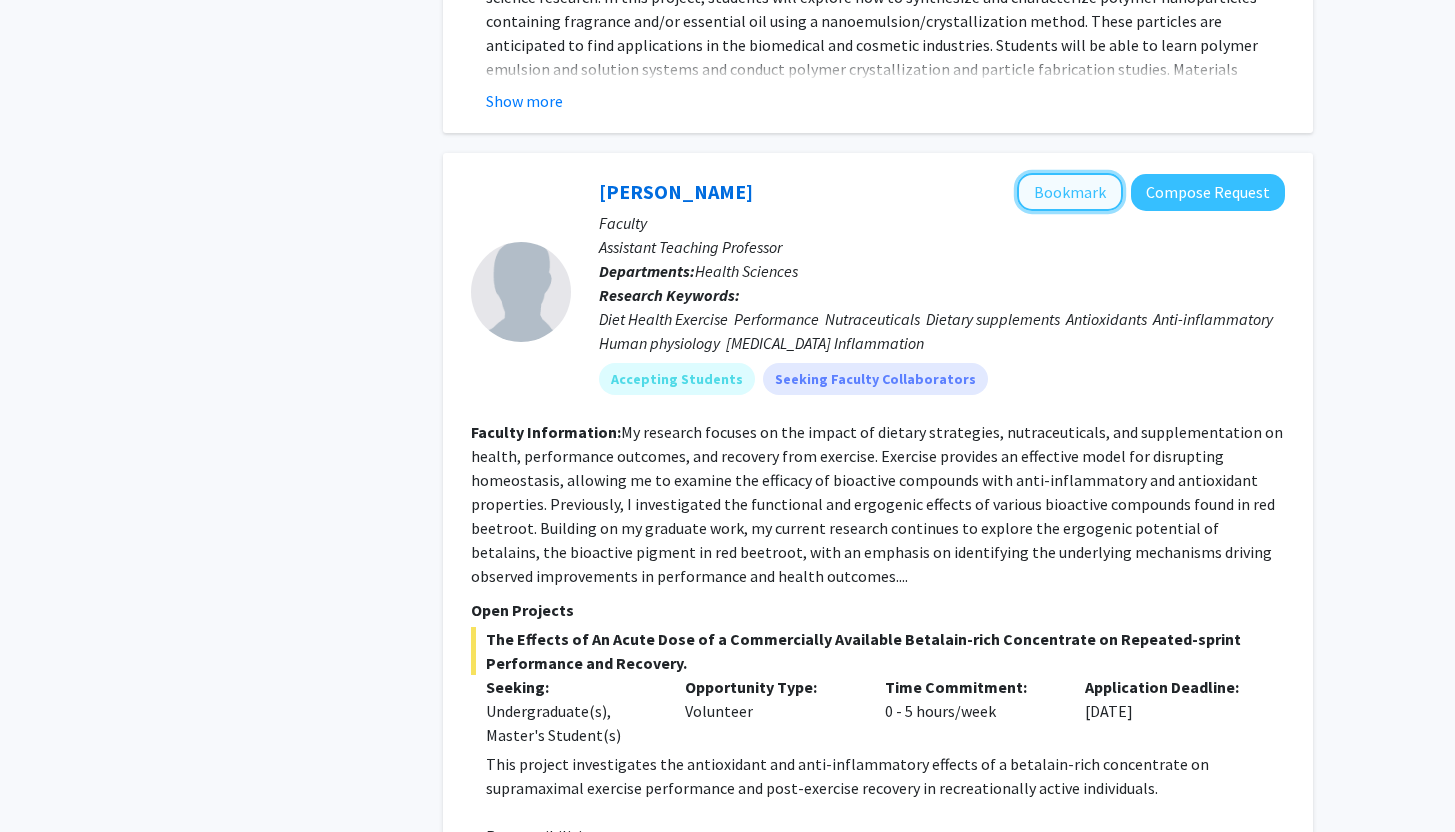 click on "Bookmark" 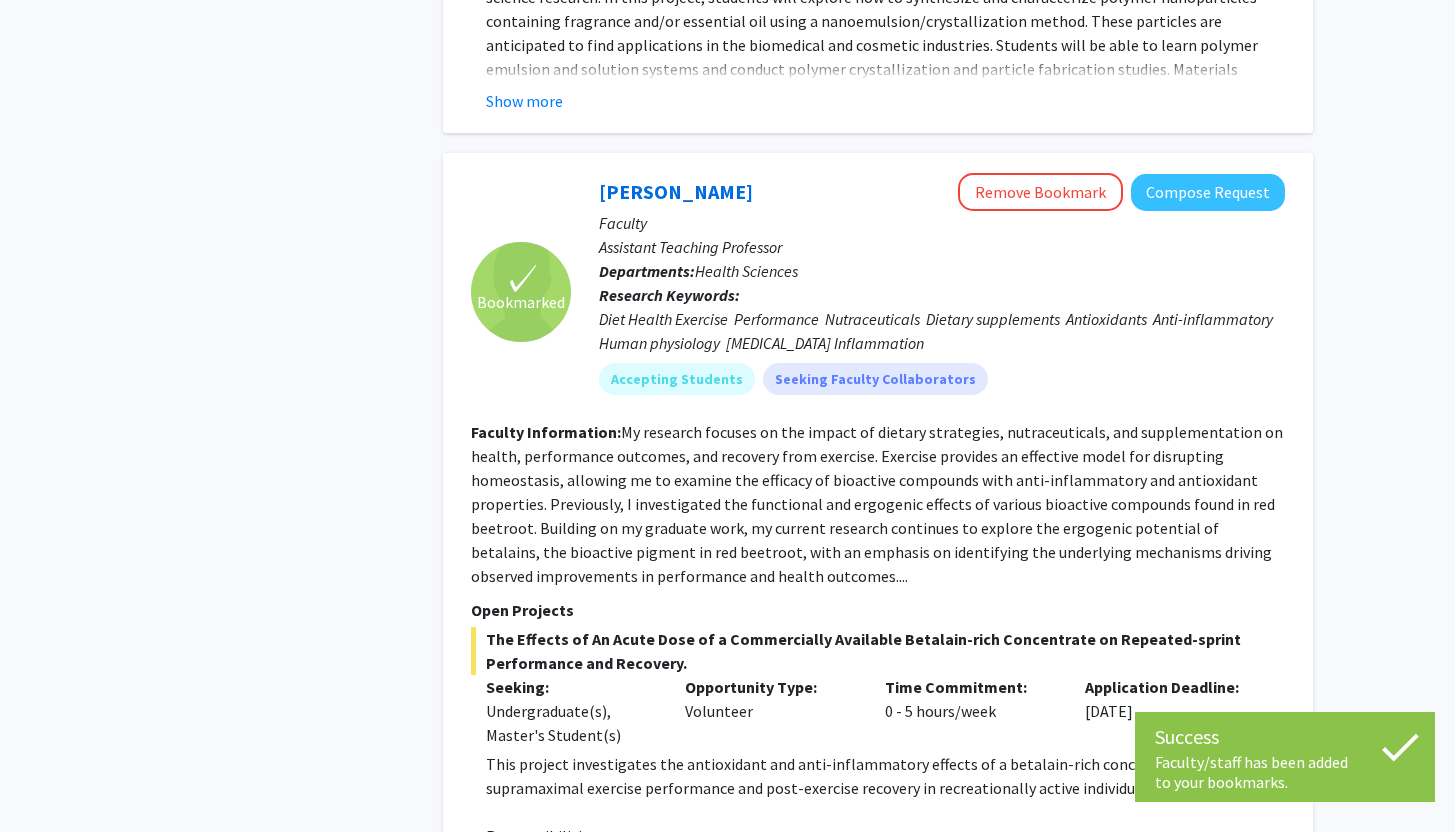 scroll, scrollTop: 9807, scrollLeft: 0, axis: vertical 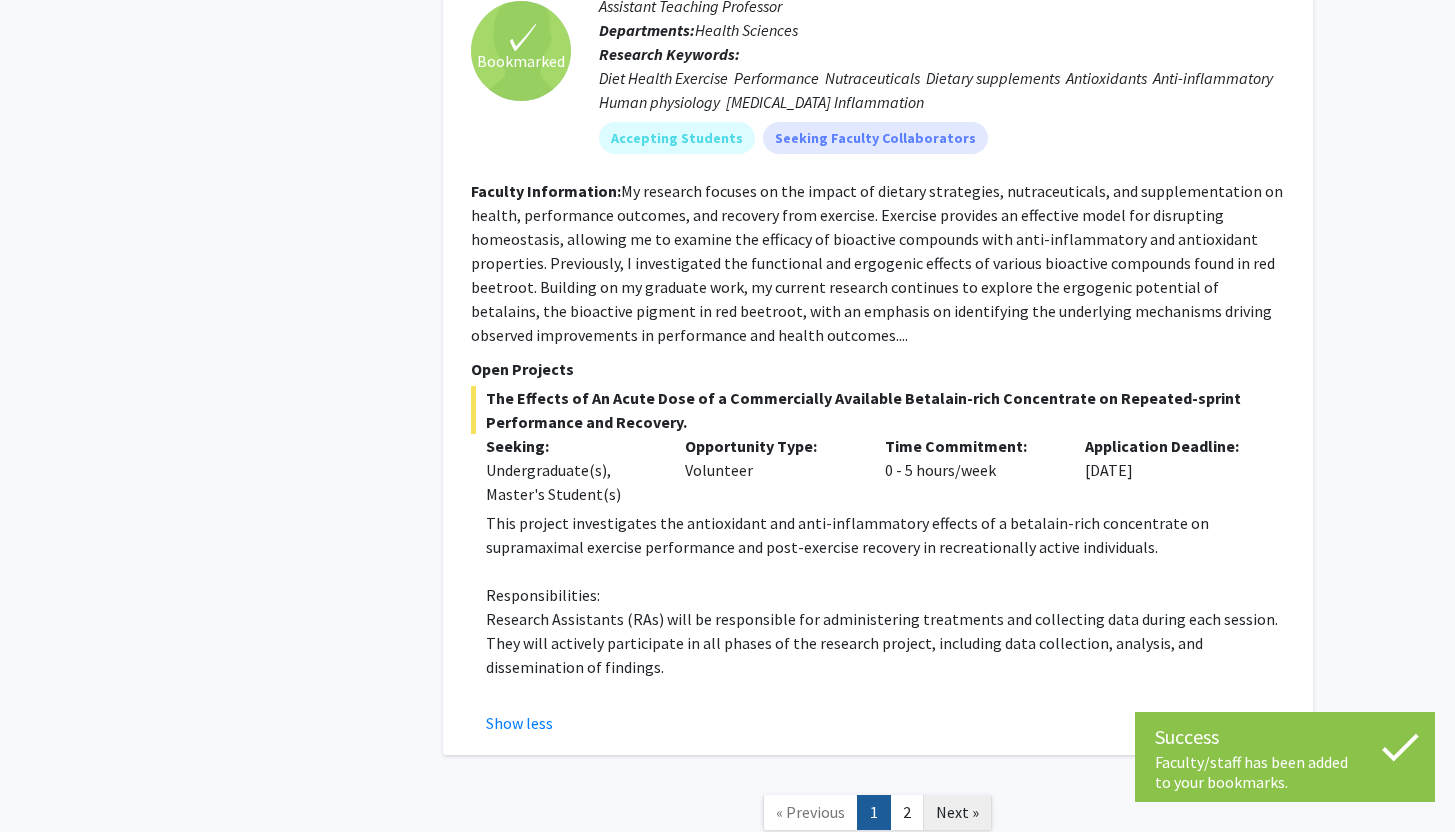 click on "Next »" 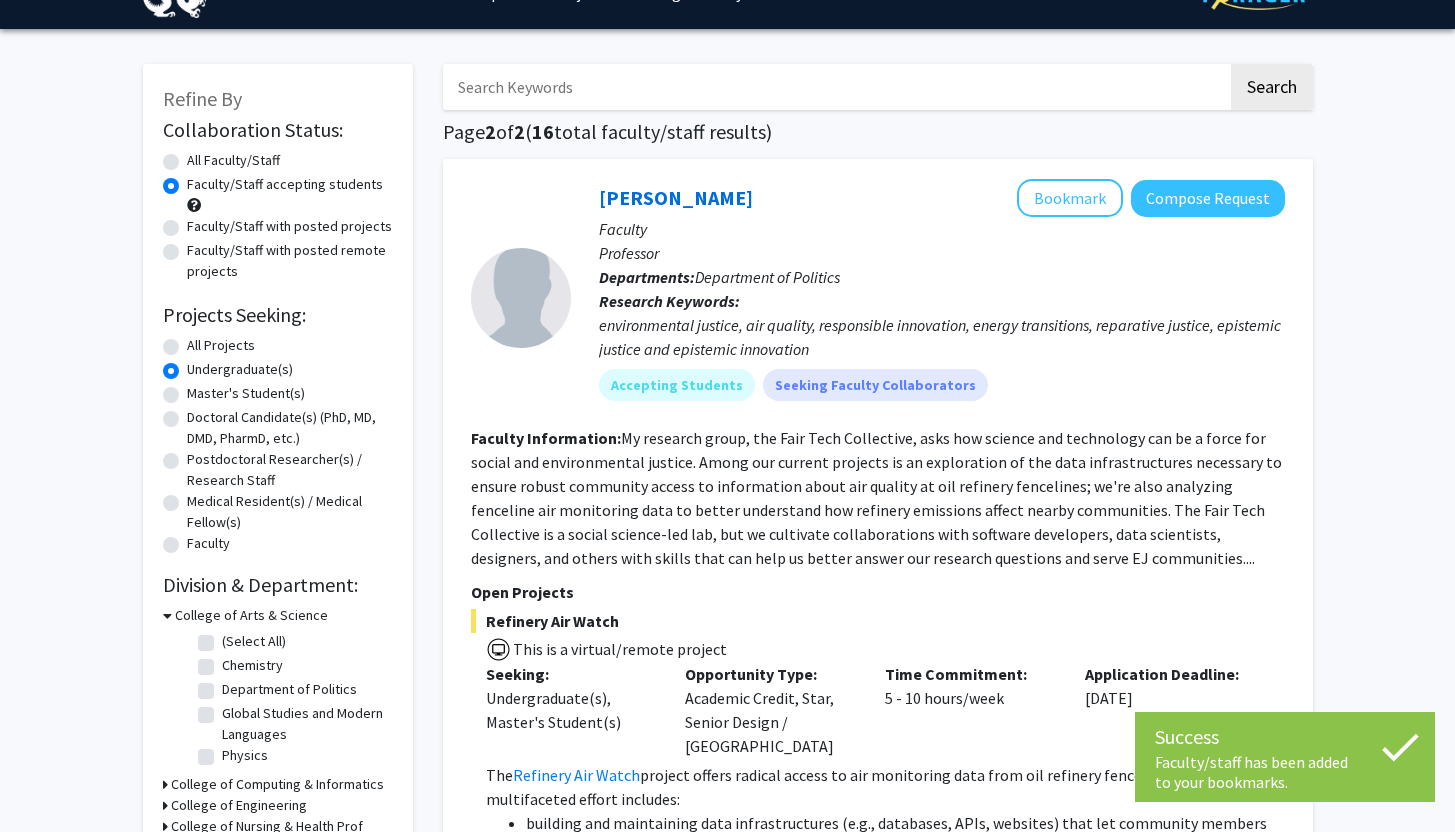 scroll, scrollTop: 45, scrollLeft: 0, axis: vertical 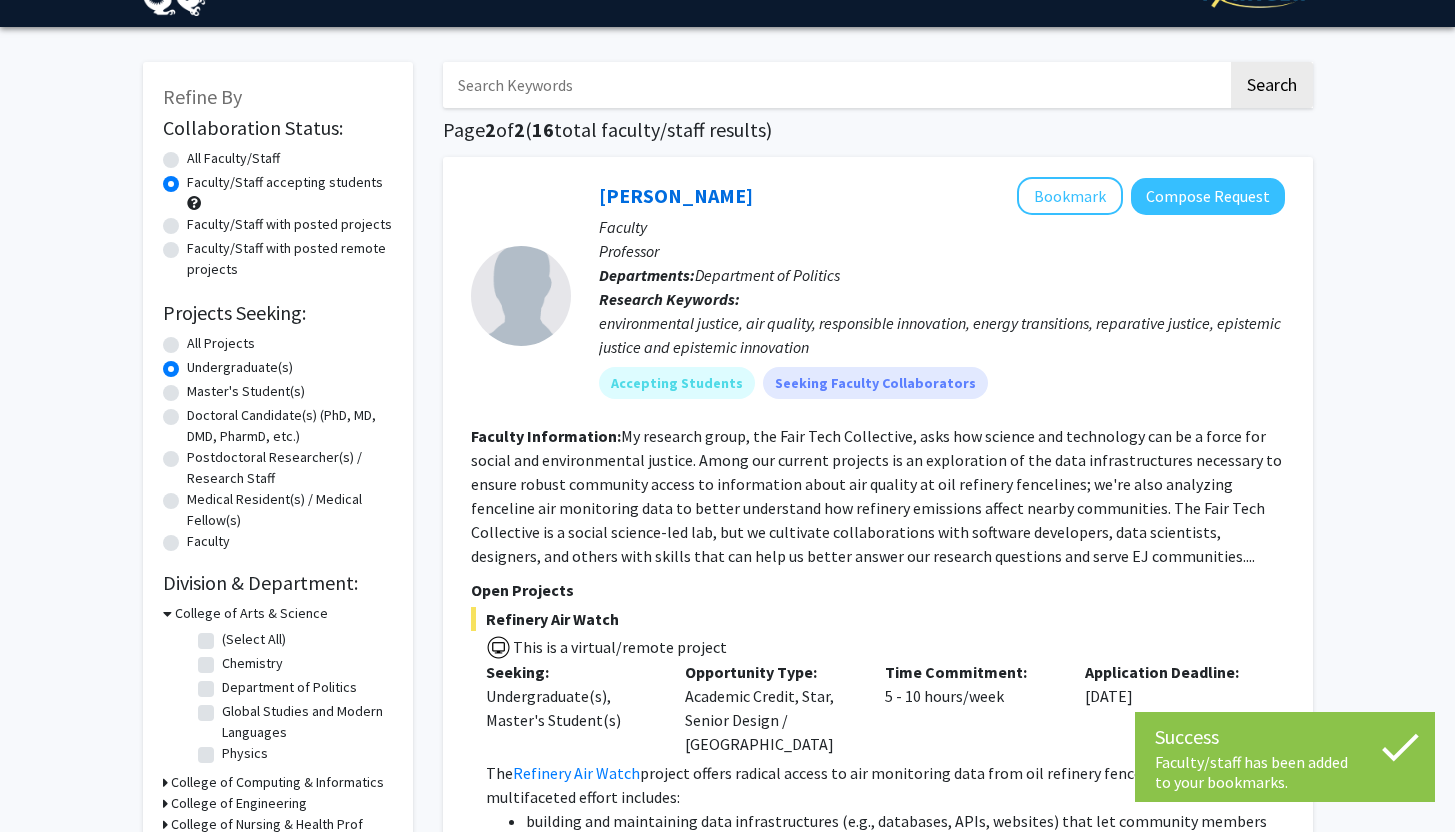 click on "Success Faculty/staff has been added to your bookmarks.
Faculty/staff has been added to your bookmarks. Skip navigation  Home  Search  Bookmarks  Requests  Projects Messages  My   Profile  [PERSON_NAME] View Profile Account Settings Log Out Complete your profile ×  To continue, you need to make sure you've filled out your name, major, and year on your profile so it can be shared with faculty members.  Trust us, we’re here to save you time!  Continue exploring the site   Go to profile  Refine By Collaboration Status: Collaboration Status  All Faculty/Staff    Collaboration Status  Faculty/Staff accepting students    Collaboration Status  Faculty/Staff with posted projects    Collaboration Status  Faculty/Staff with posted remote projects    Projects Seeking: Projects Seeking Level  All Projects    Projects Seeking Level  Undergraduate(s)    Projects Seeking Level  Master's Student(s)    Projects Seeking Level Projects Seeking Level" at bounding box center [727, 371] 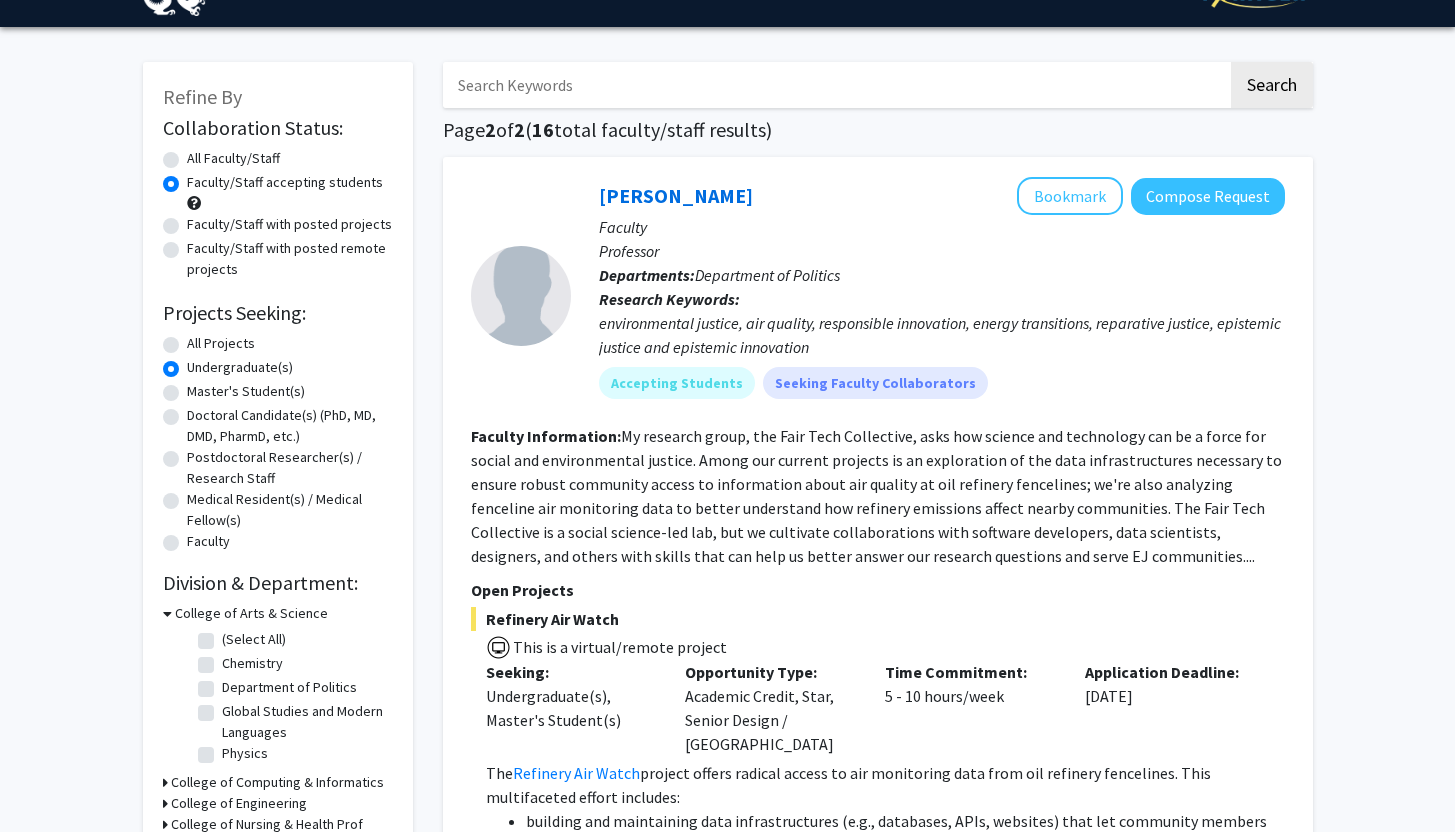 click on "Refine By Collaboration Status: Collaboration Status  All Faculty/Staff    Collaboration Status  Faculty/Staff accepting students    Collaboration Status  Faculty/Staff with posted projects    Collaboration Status  Faculty/Staff with posted remote projects    Projects Seeking: Projects Seeking Level  All Projects    Projects Seeking Level  Undergraduate(s)    Projects Seeking Level  Master's Student(s)    Projects Seeking Level  Doctoral Candidate(s) (PhD, MD, DMD, PharmD, etc.)    Projects Seeking Level  Postdoctoral Researcher(s) / Research Staff    Projects Seeking Level  Medical Resident(s) / Medical Fellow(s)    Projects Seeking Level  Faculty    Division & Department:      College of Arts & Science  (Select All)  (Select All)  Chemistry  Chemistry  Department of Politics  Department of Politics  Global Studies and Modern Languages  Global Studies and Modern Languages  Physics  Physics       College of Computing & Informatics       College of Engineering           EVP of Research      2" 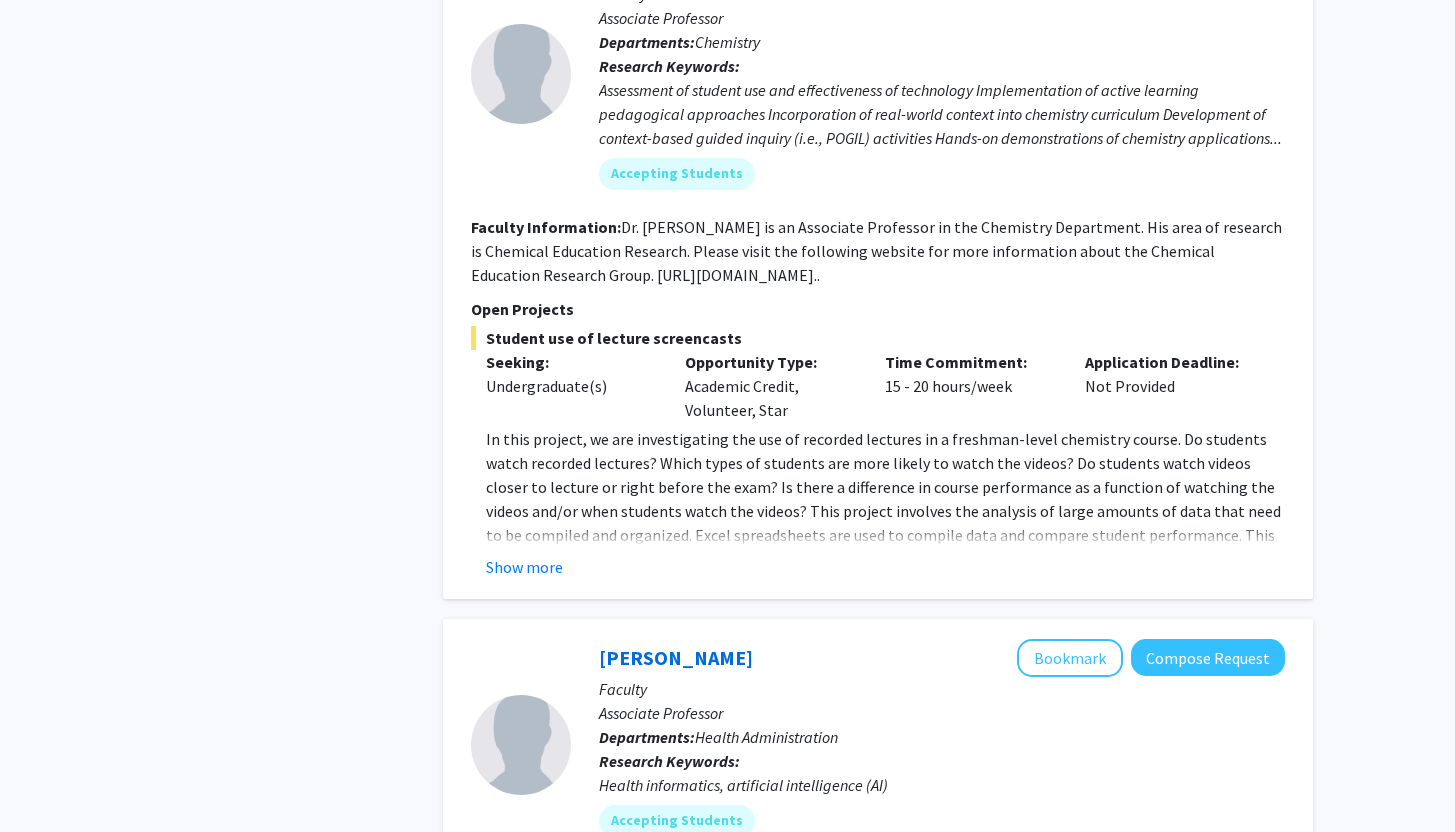 scroll, scrollTop: 1095, scrollLeft: 0, axis: vertical 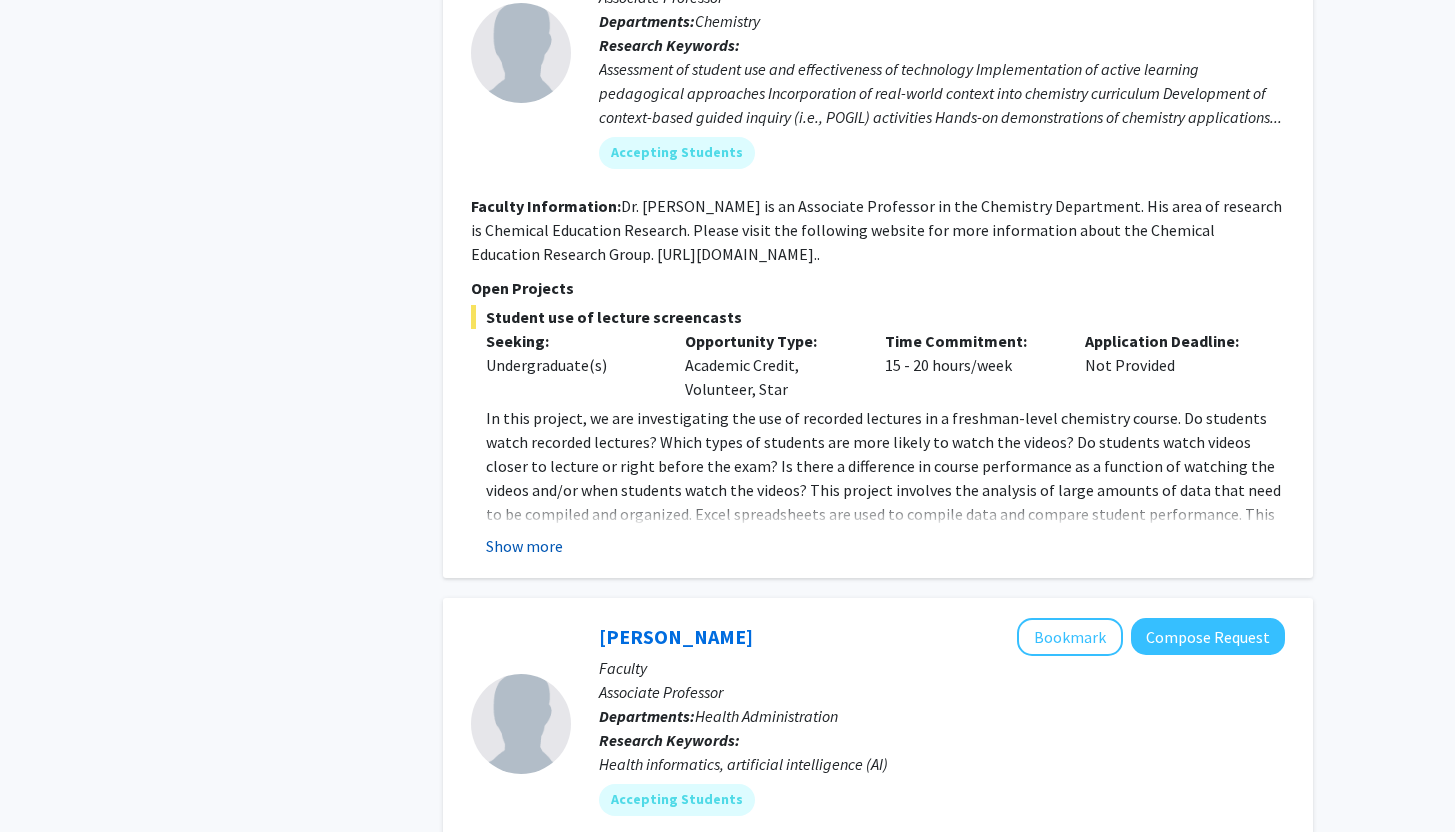 click on "Show more" 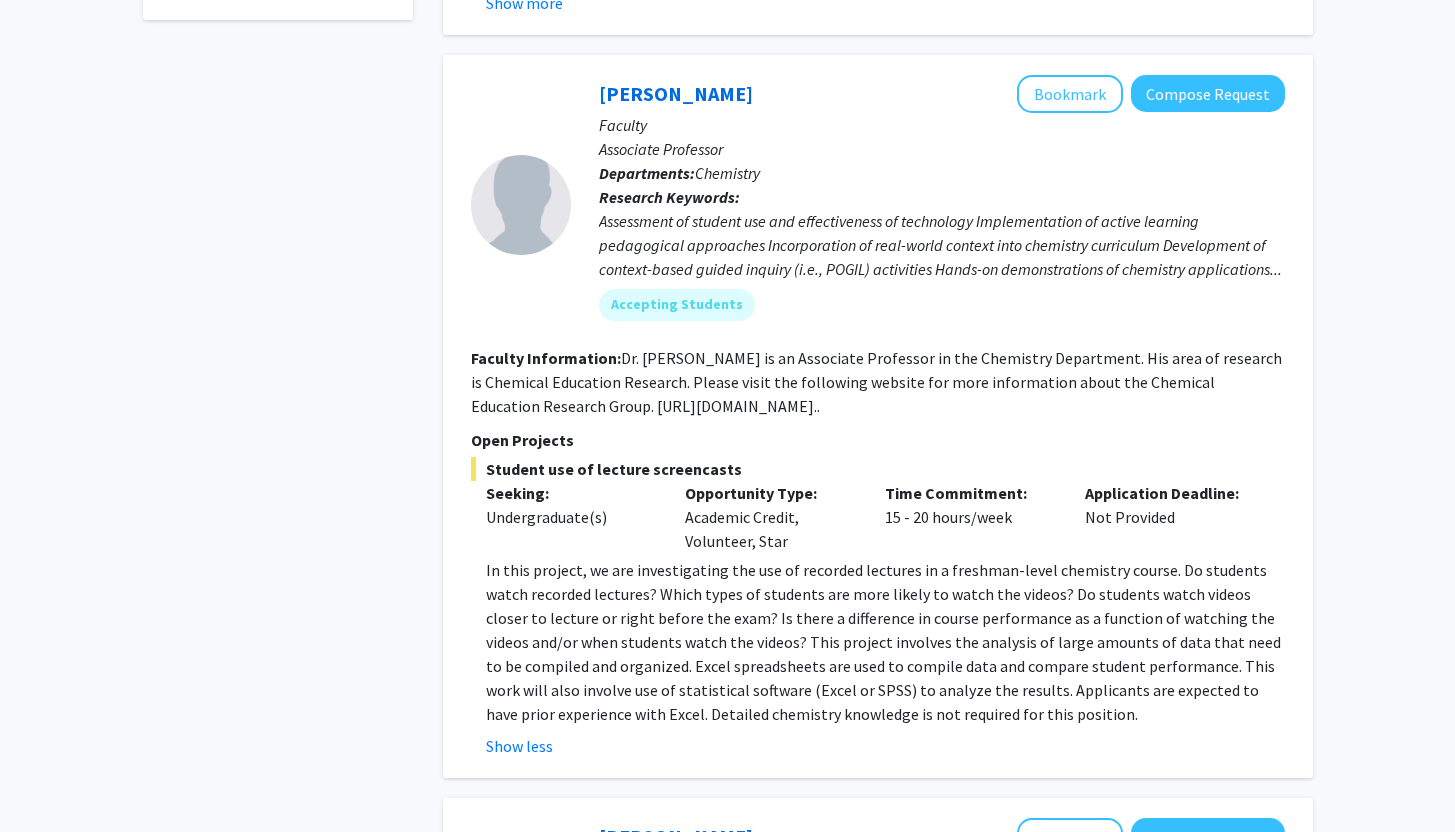 scroll, scrollTop: 946, scrollLeft: 0, axis: vertical 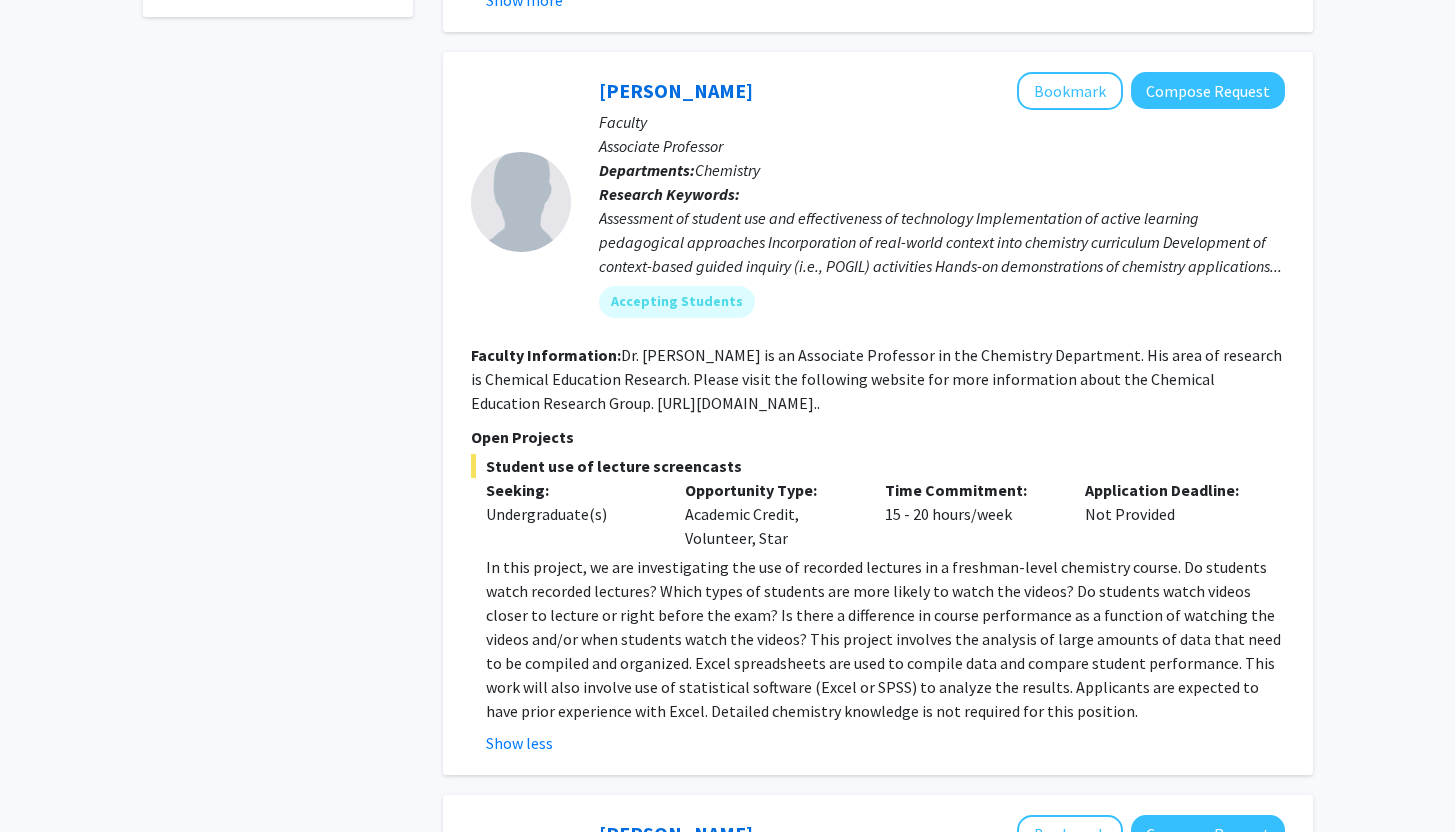 drag, startPoint x: 1469, startPoint y: 298, endPoint x: 1440, endPoint y: 270, distance: 40.311287 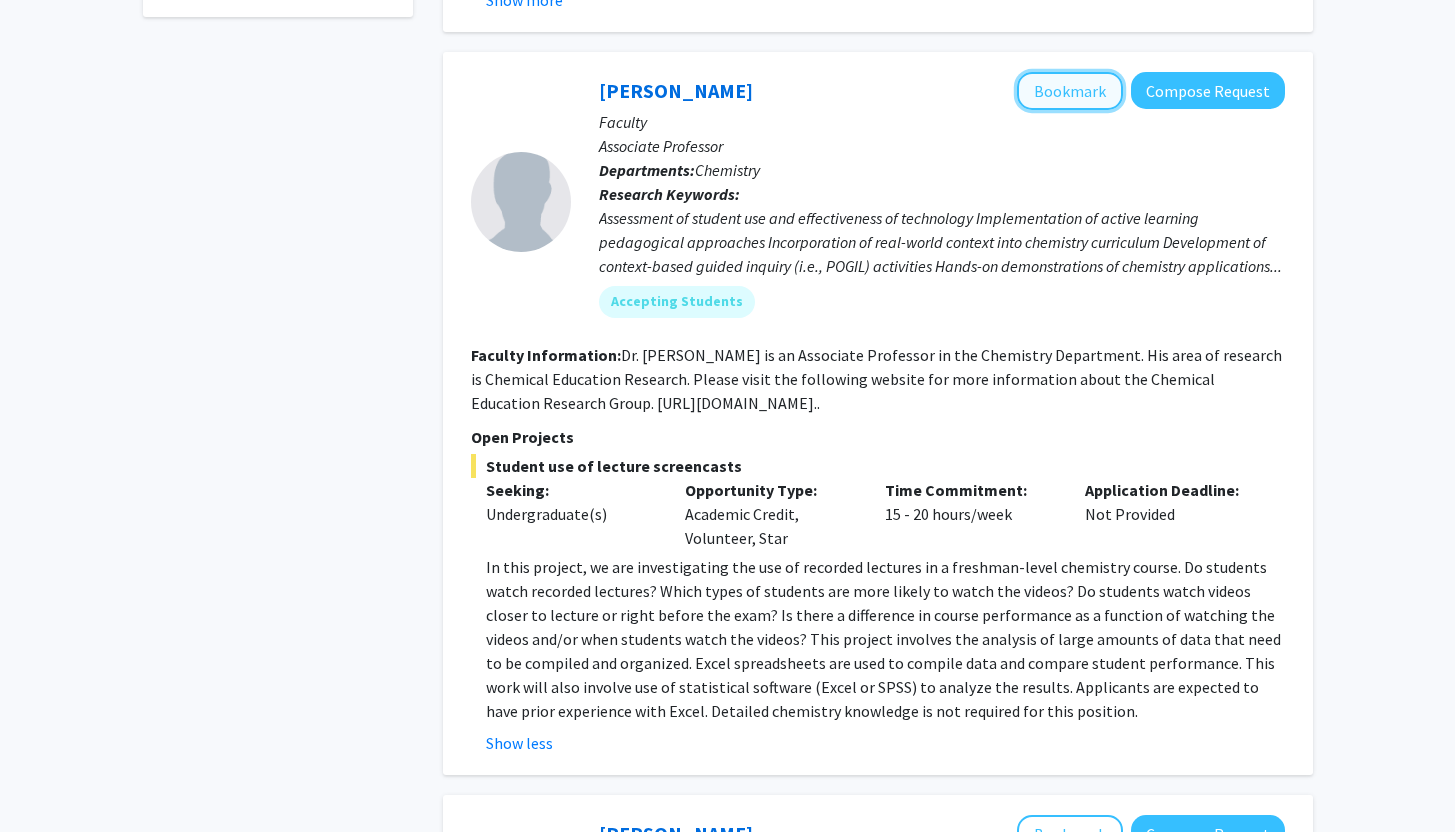 click on "Bookmark" 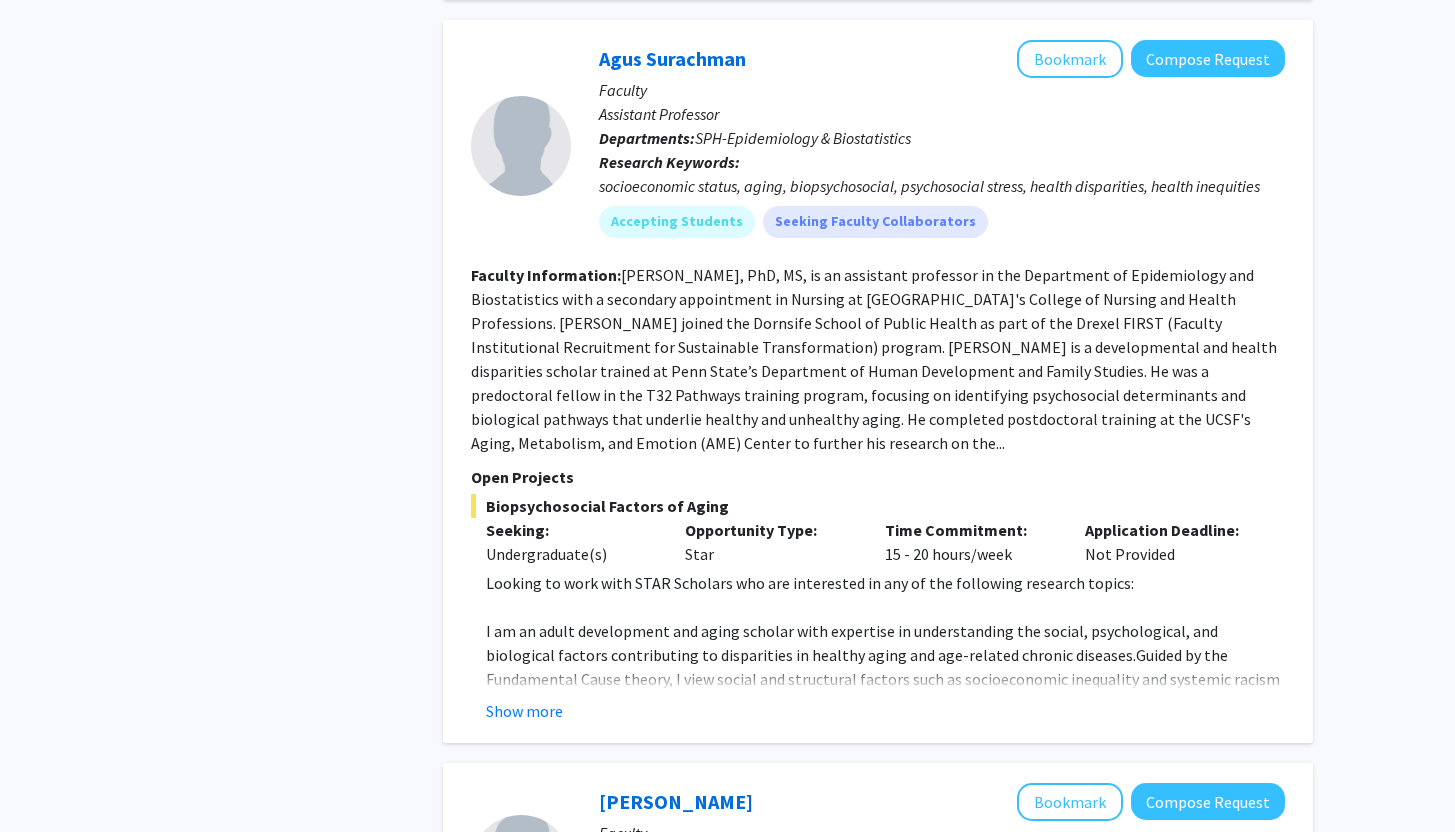 scroll, scrollTop: 2323, scrollLeft: 0, axis: vertical 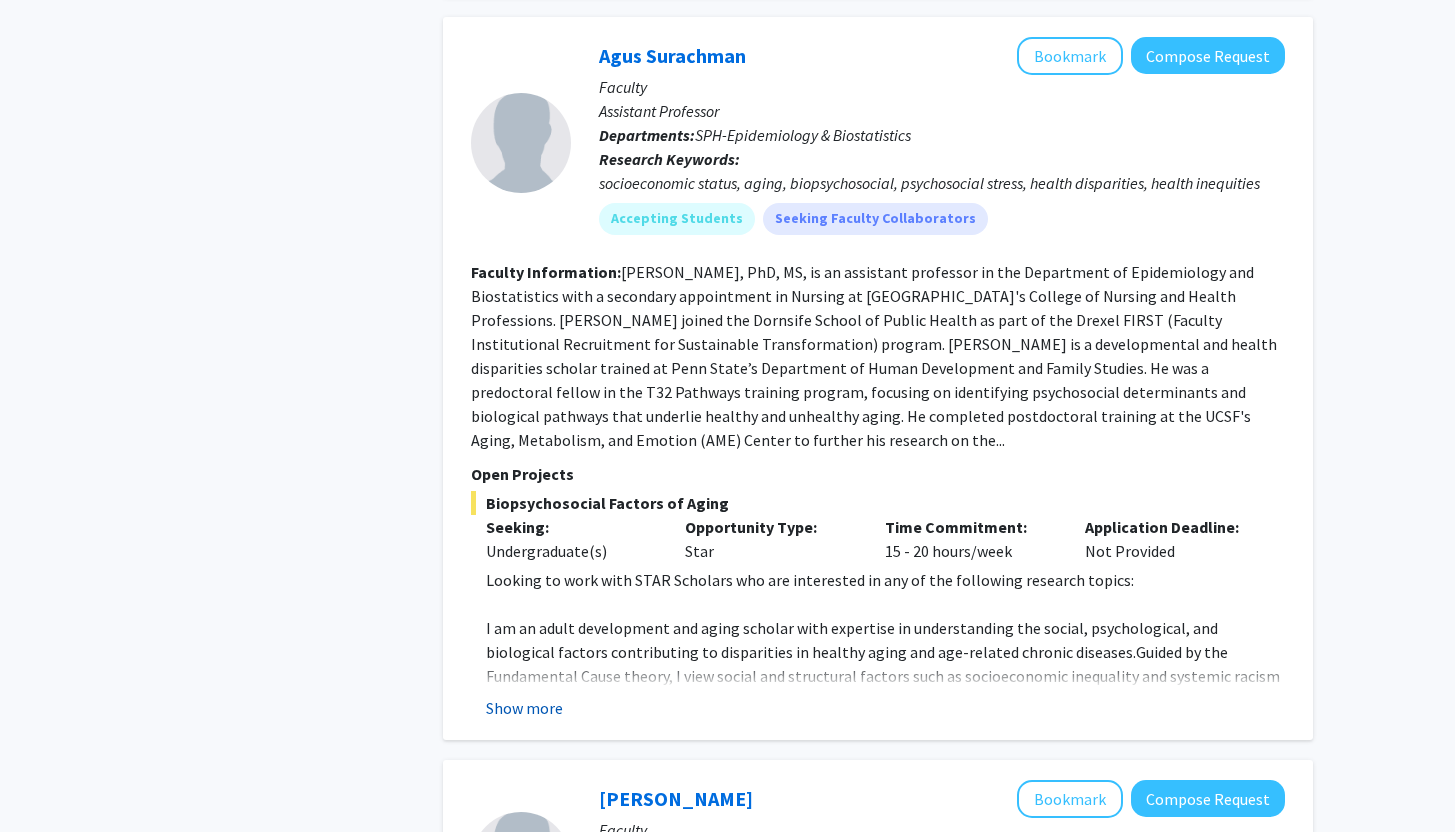 click on "Show more" 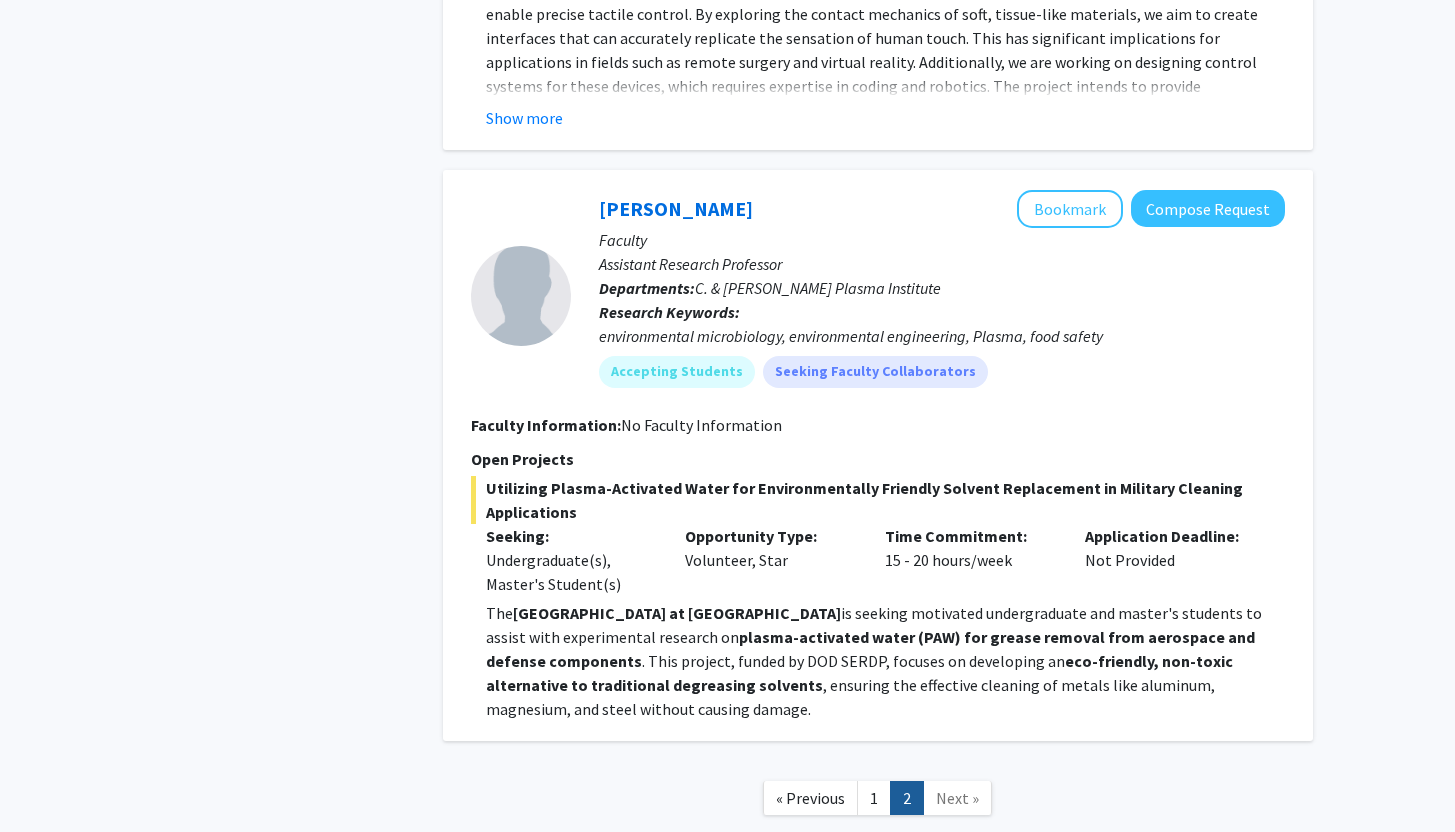 scroll, scrollTop: 4286, scrollLeft: 0, axis: vertical 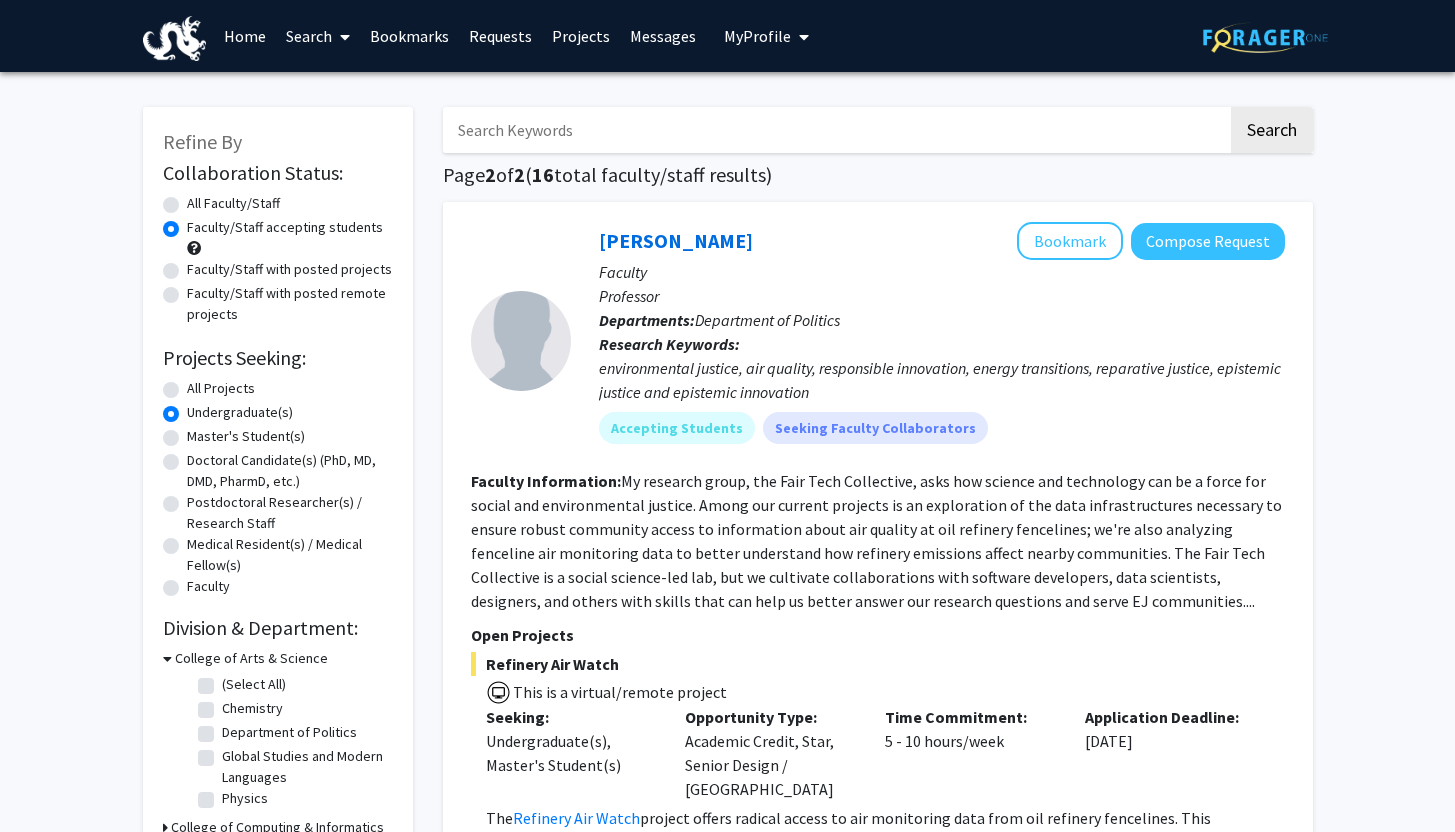 click on "Bookmarks" at bounding box center [409, 36] 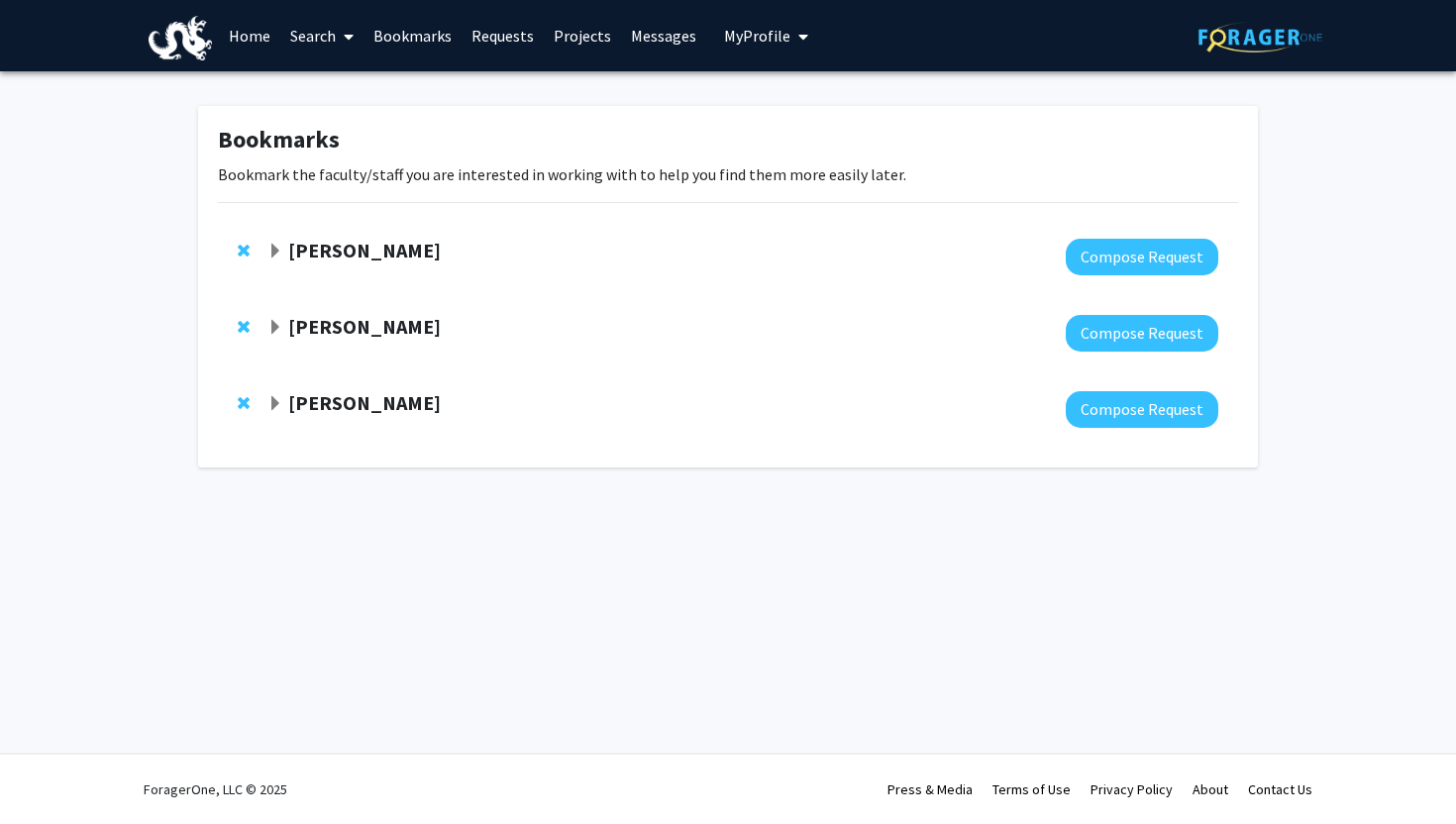 click on "[PERSON_NAME]" 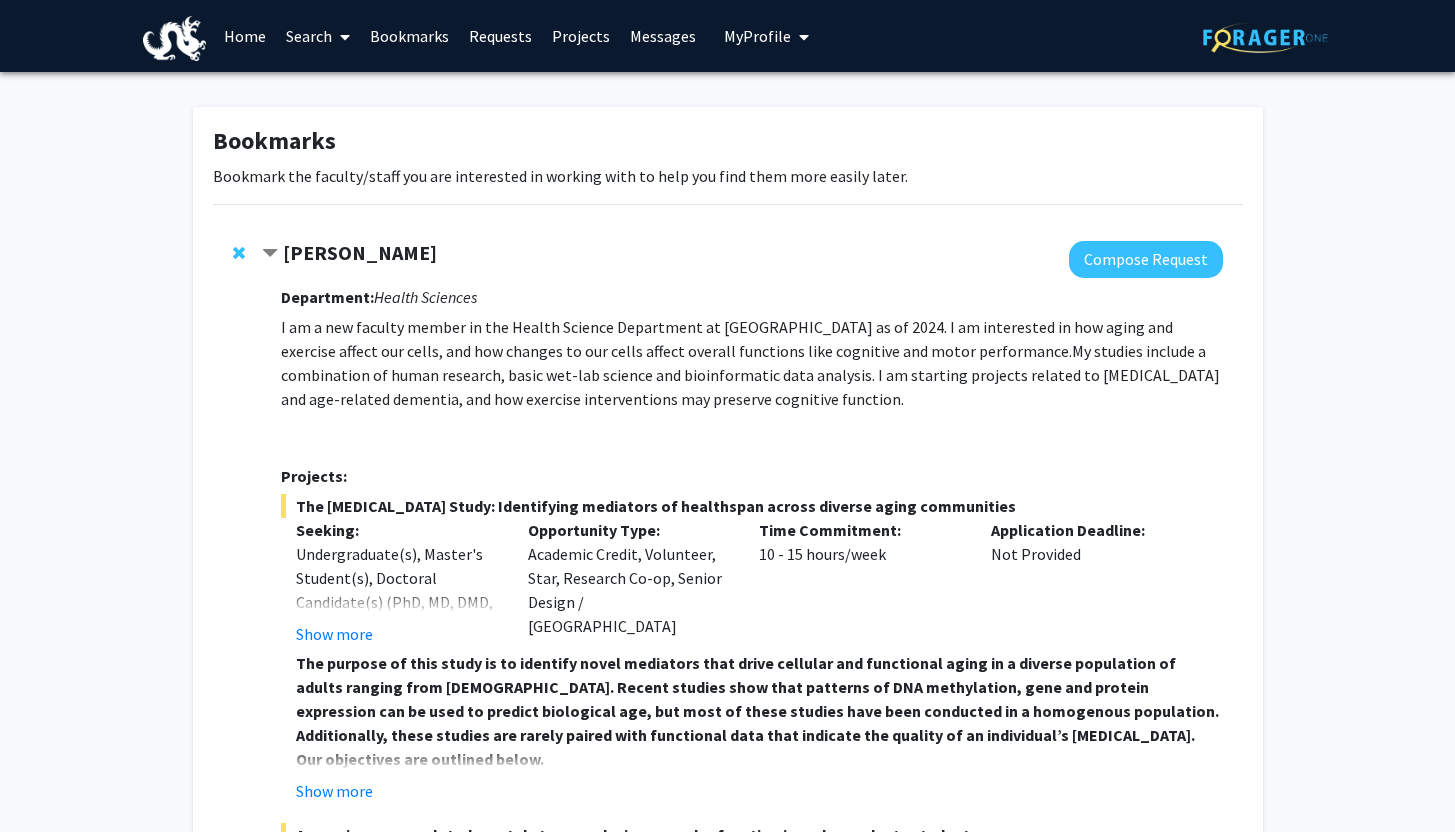 click on "[PERSON_NAME]" 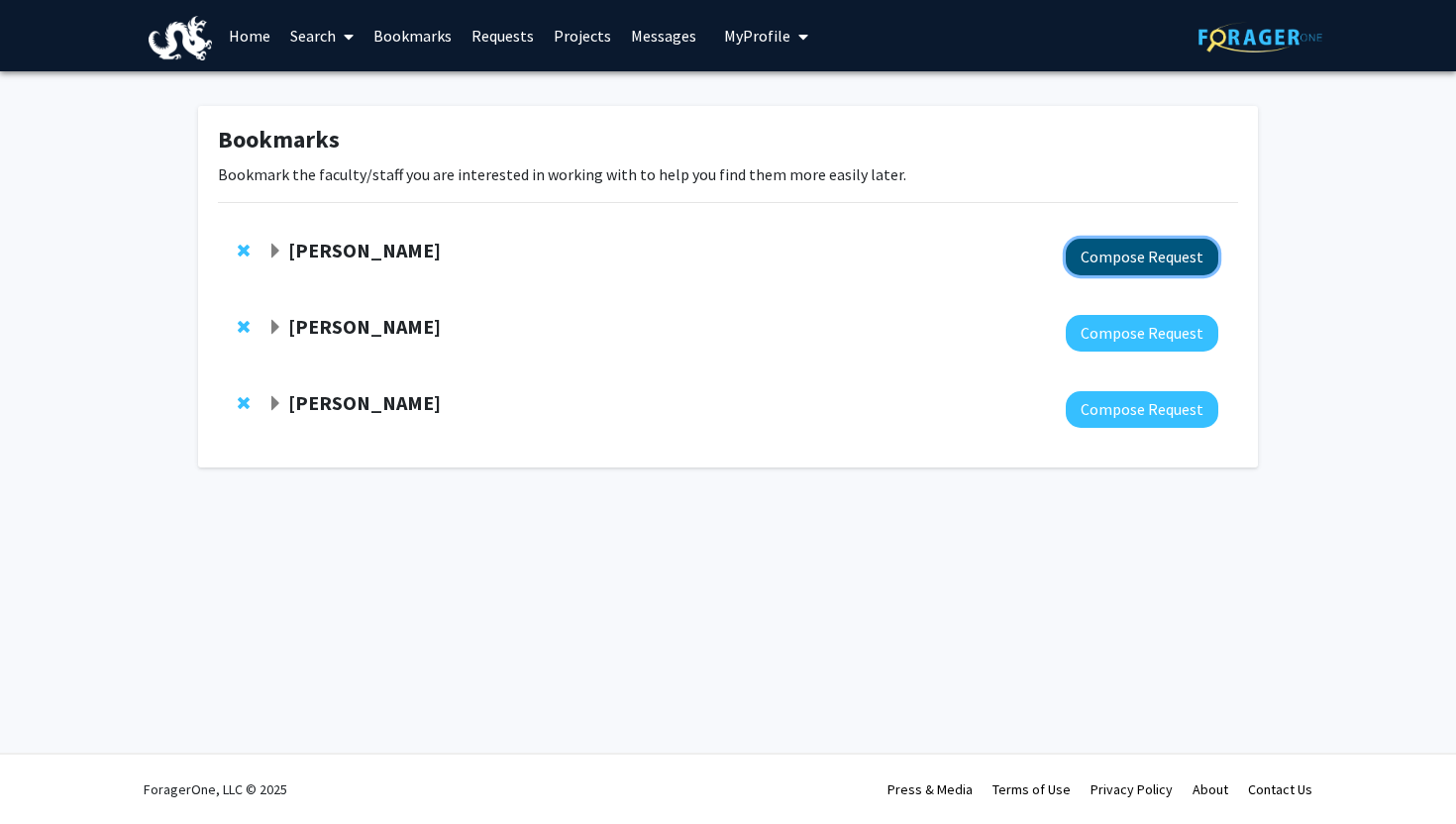 click on "Compose Request" 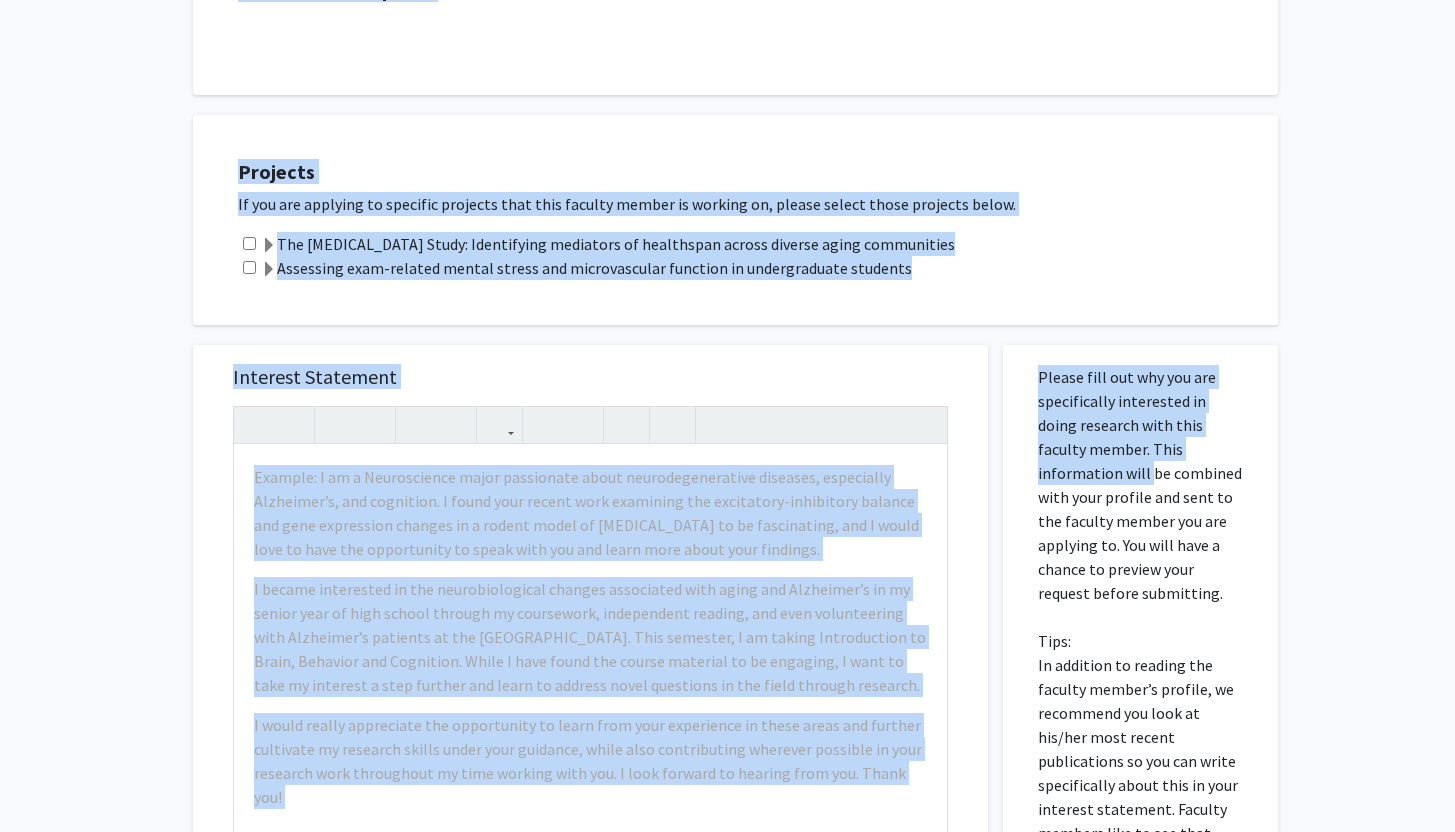 scroll, scrollTop: 600, scrollLeft: 0, axis: vertical 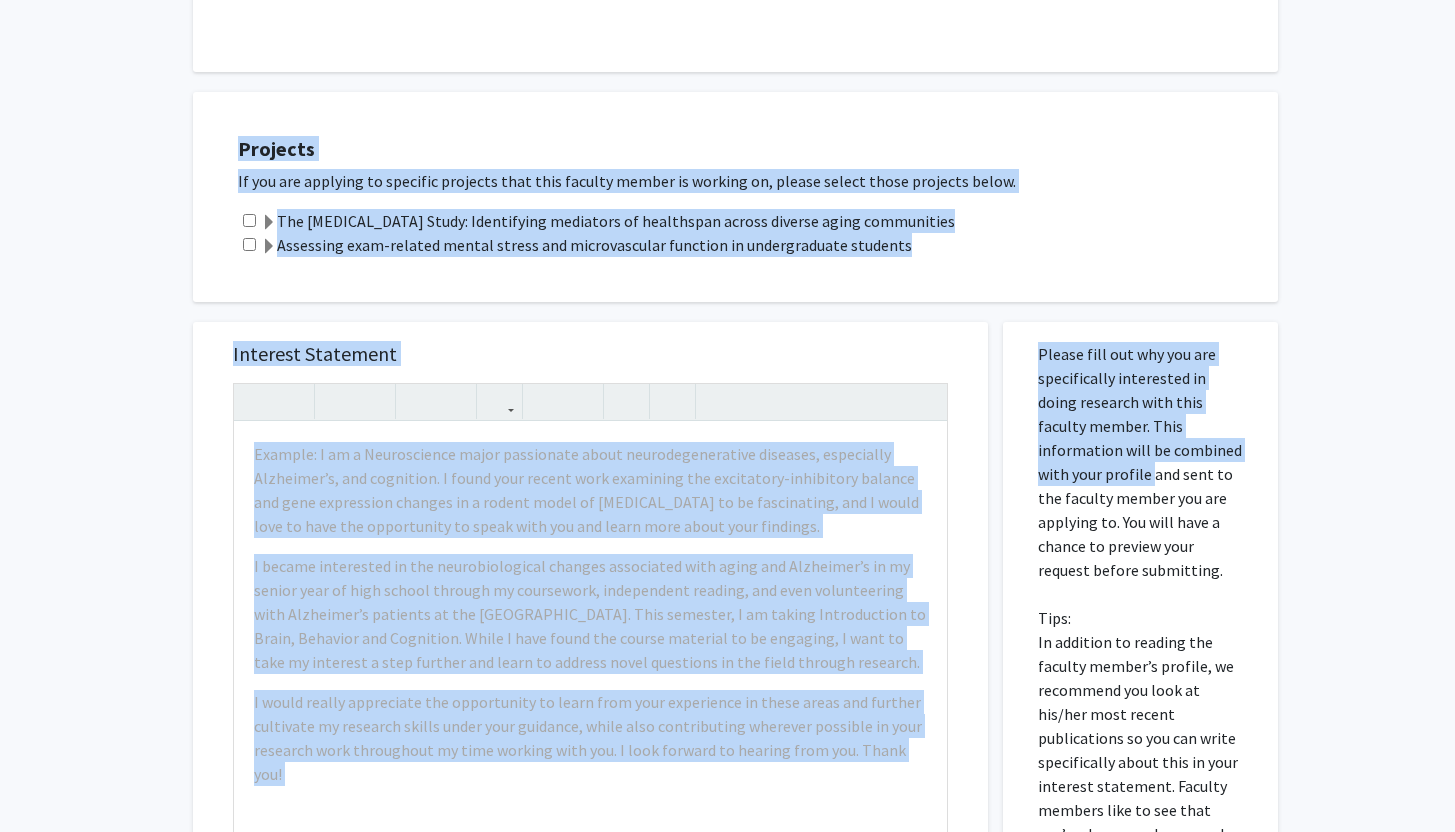 drag, startPoint x: 1469, startPoint y: 188, endPoint x: 1434, endPoint y: 450, distance: 264.32745 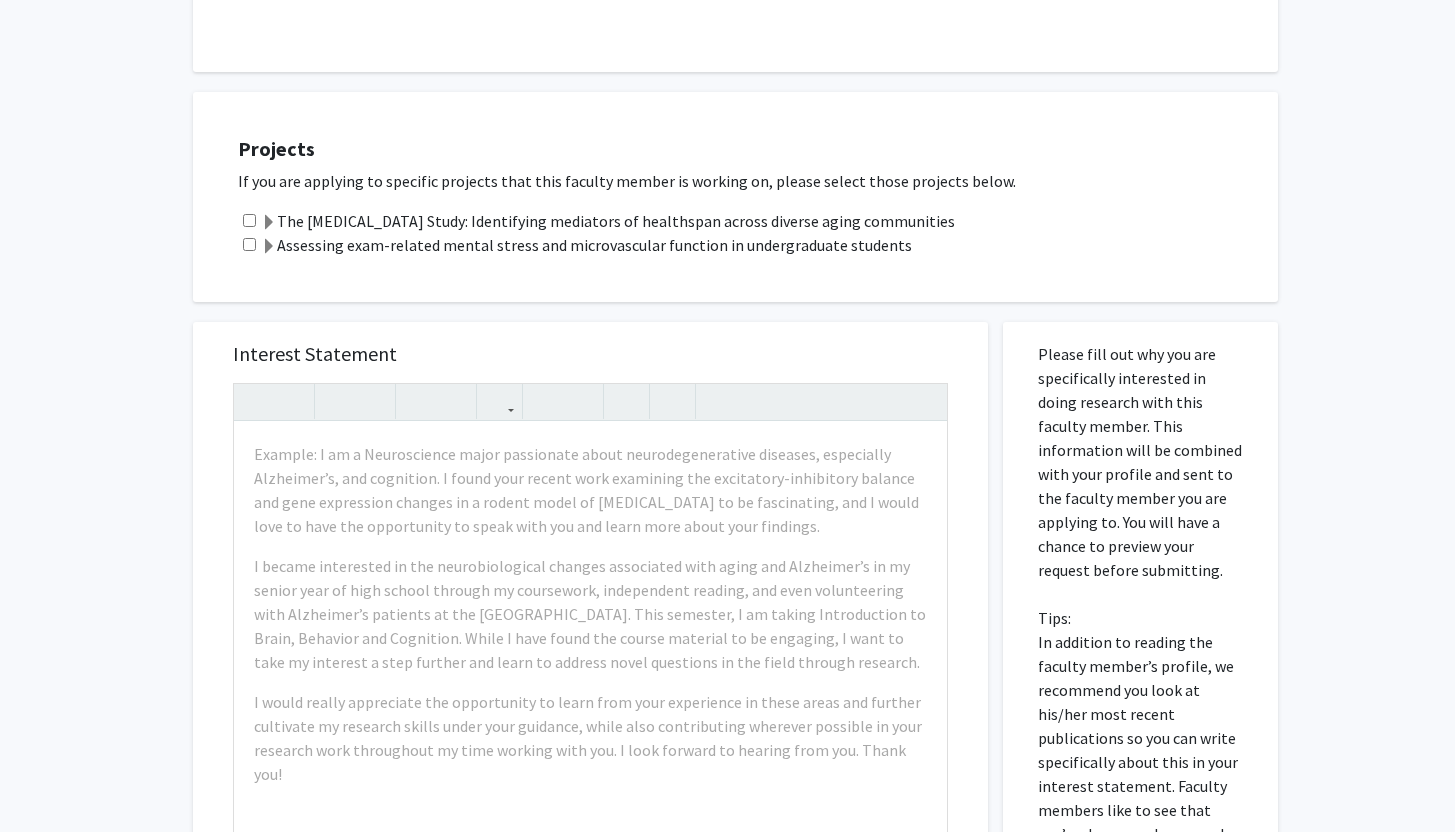 click on "All Requests  Request for [PERSON_NAME]   Request for   [PERSON_NAME]  Departments:  Health Sciences  Research Keywords: Healthy Aging Exercise Inflammation Vascular Function Bioinformatics Genomics, Transcriptomics, and Proteomics Research Description: Projects  If you are applying to specific projects that this faculty member is working on, please select those projects below.   The [MEDICAL_DATA] Study: Identifying mediators of healthspan across diverse aging communities   Assessing exam-related mental stress and microvascular function in undergraduate students  Interest Statement  Example: I am a Neuroscience major passionate about neurodegenerative diseases, especially Alzheimer’s, and cognition. I found your recent work examining the excitatory-inhibitory balance and gene expression changes in a rodent model of [MEDICAL_DATA] to be fascinating, and I would love to have the opportunity to speak with you and learn more about your findings.  Insert link Remove link Supplemental Files File Name" 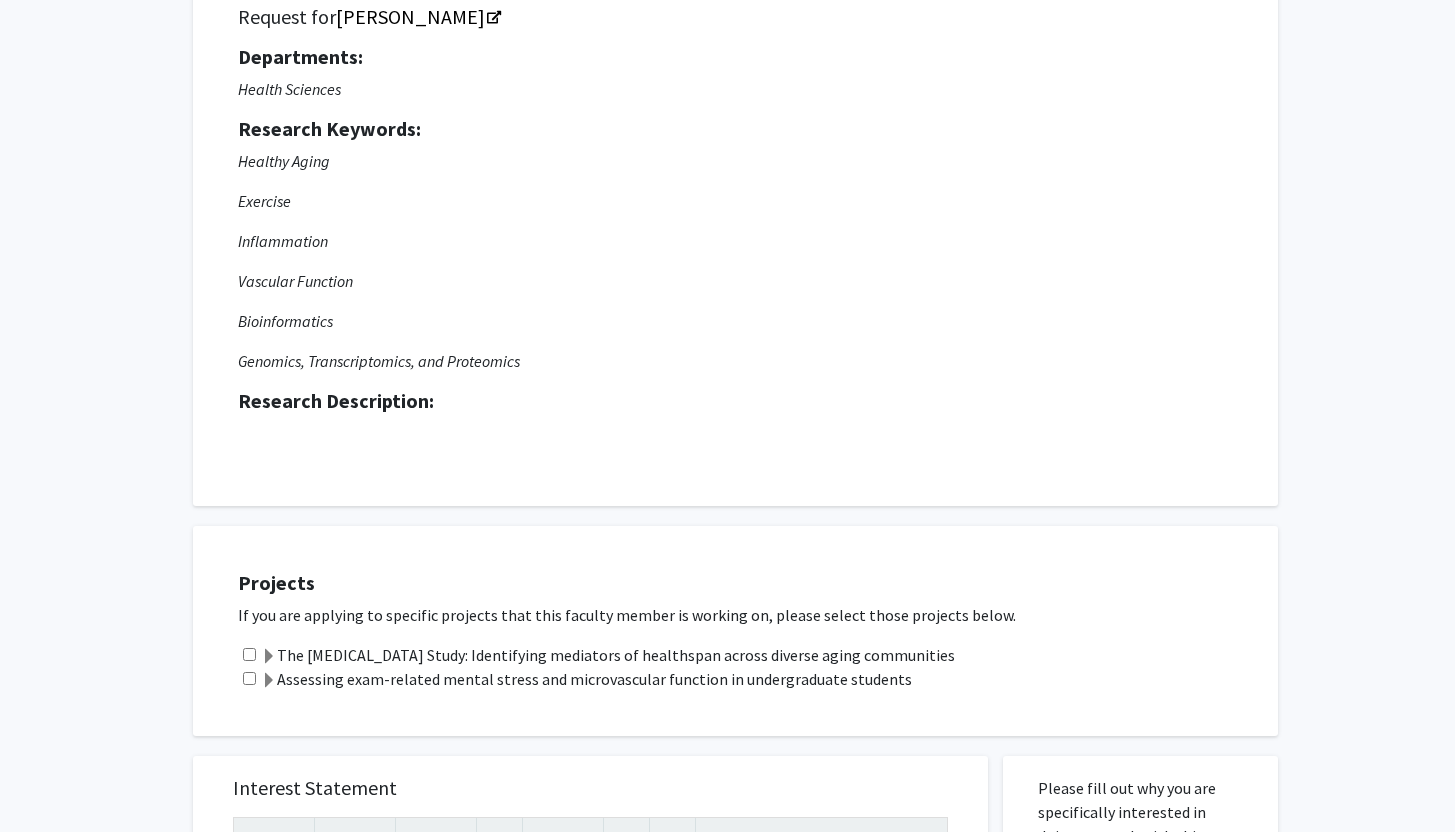 scroll, scrollTop: 0, scrollLeft: 0, axis: both 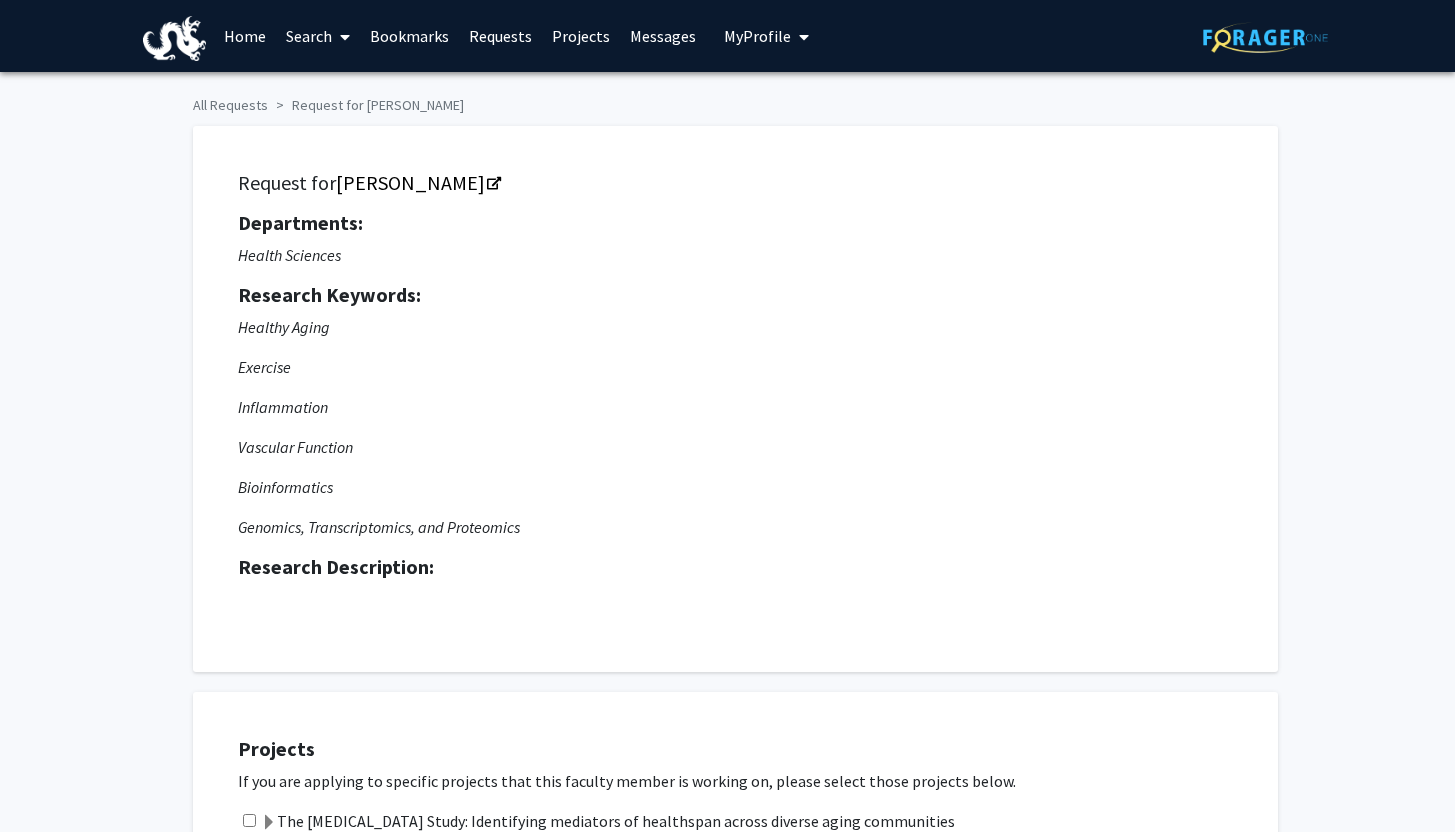 click on "Bookmarks" at bounding box center (409, 36) 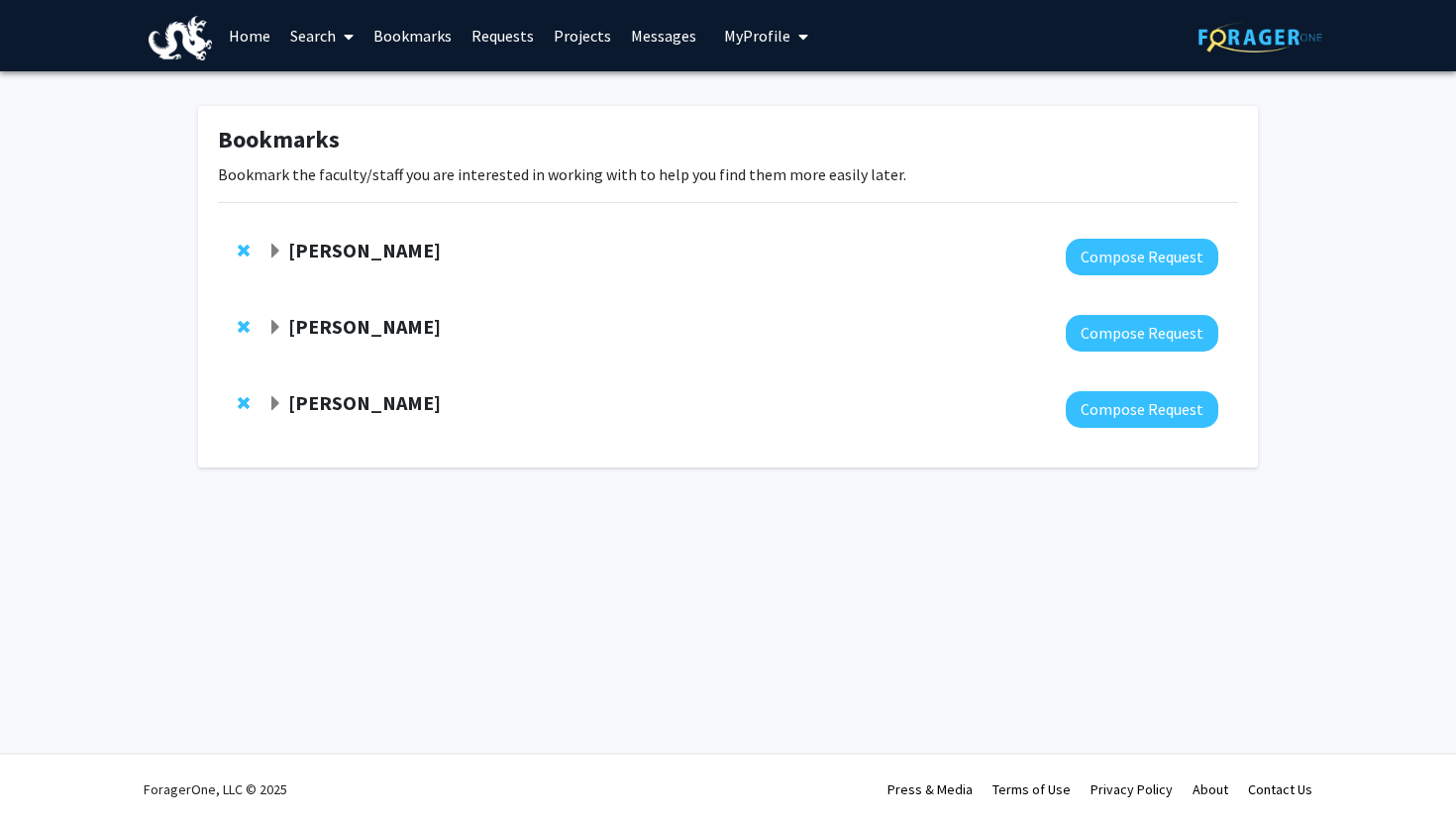 click 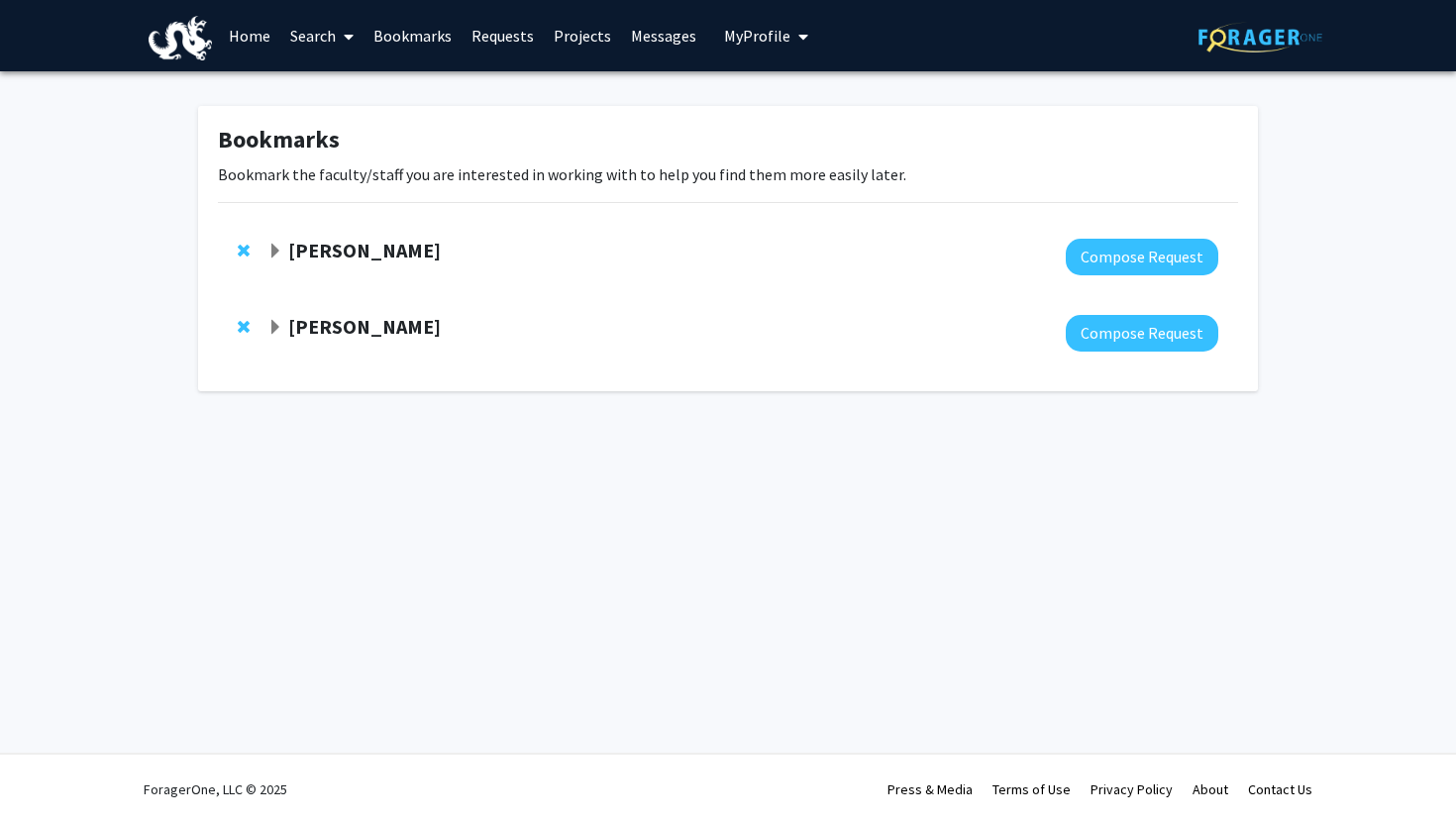 click on "[PERSON_NAME]" 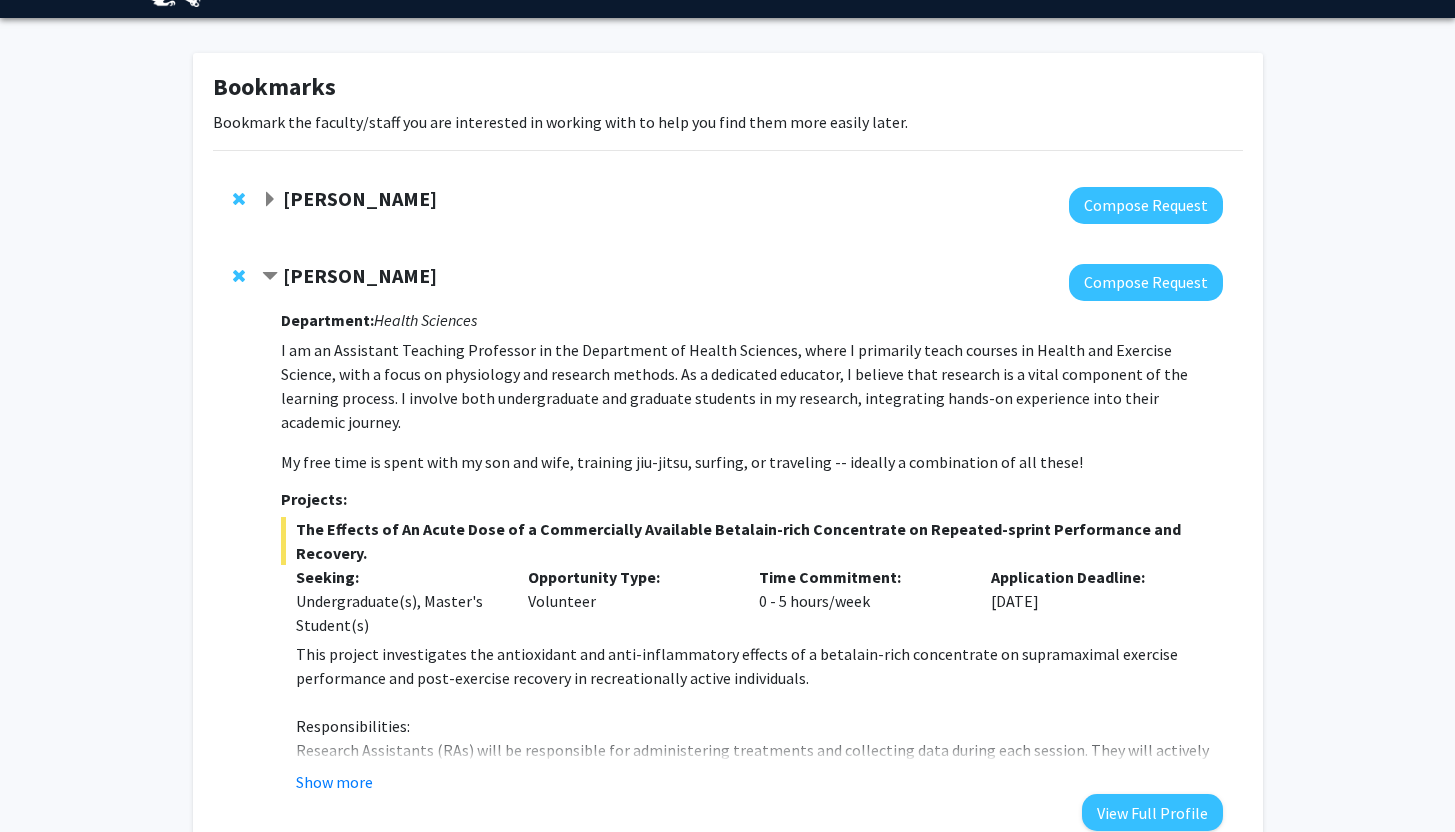 scroll, scrollTop: 61, scrollLeft: 0, axis: vertical 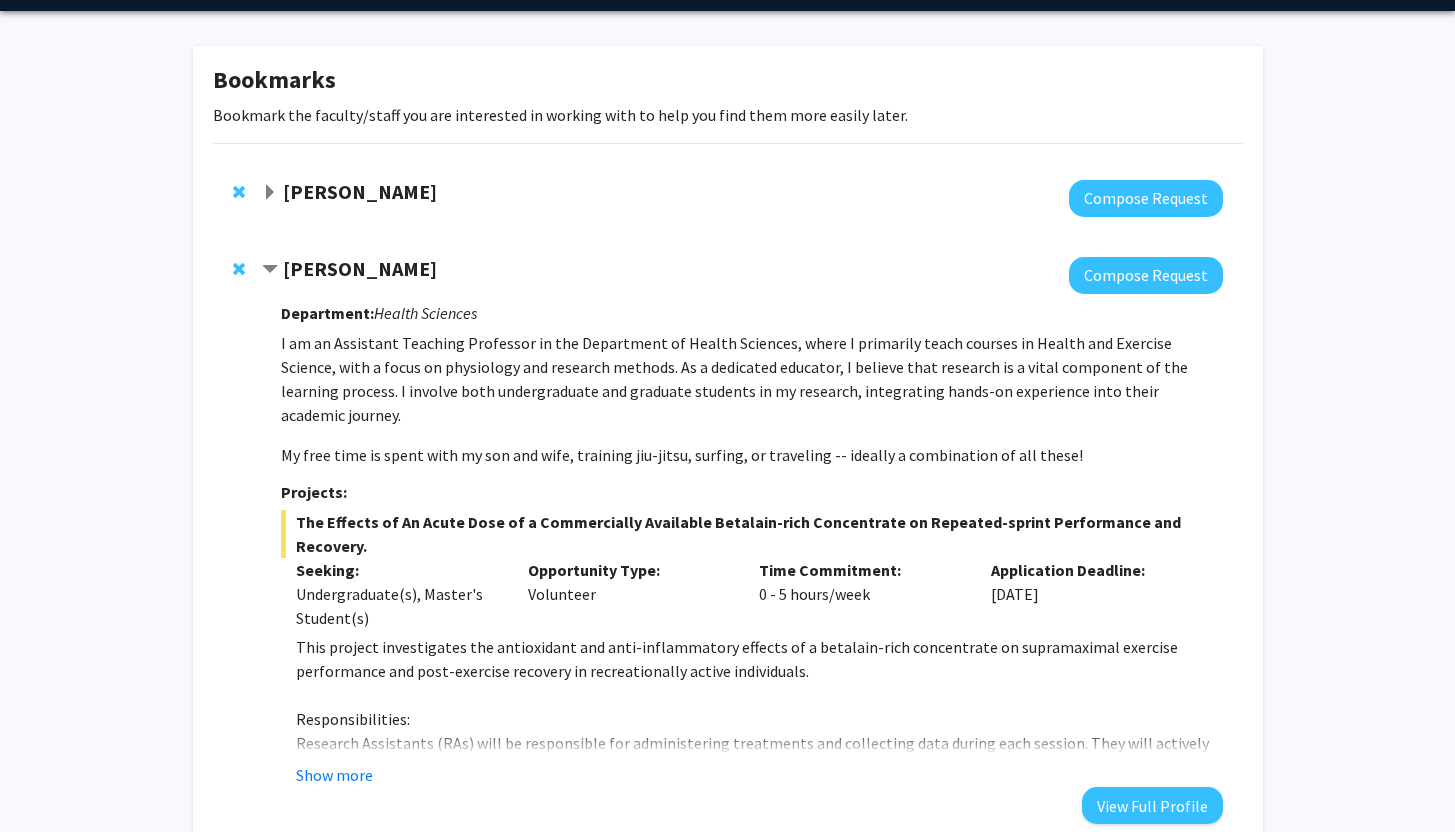 click on "[PERSON_NAME]  Compose Request" 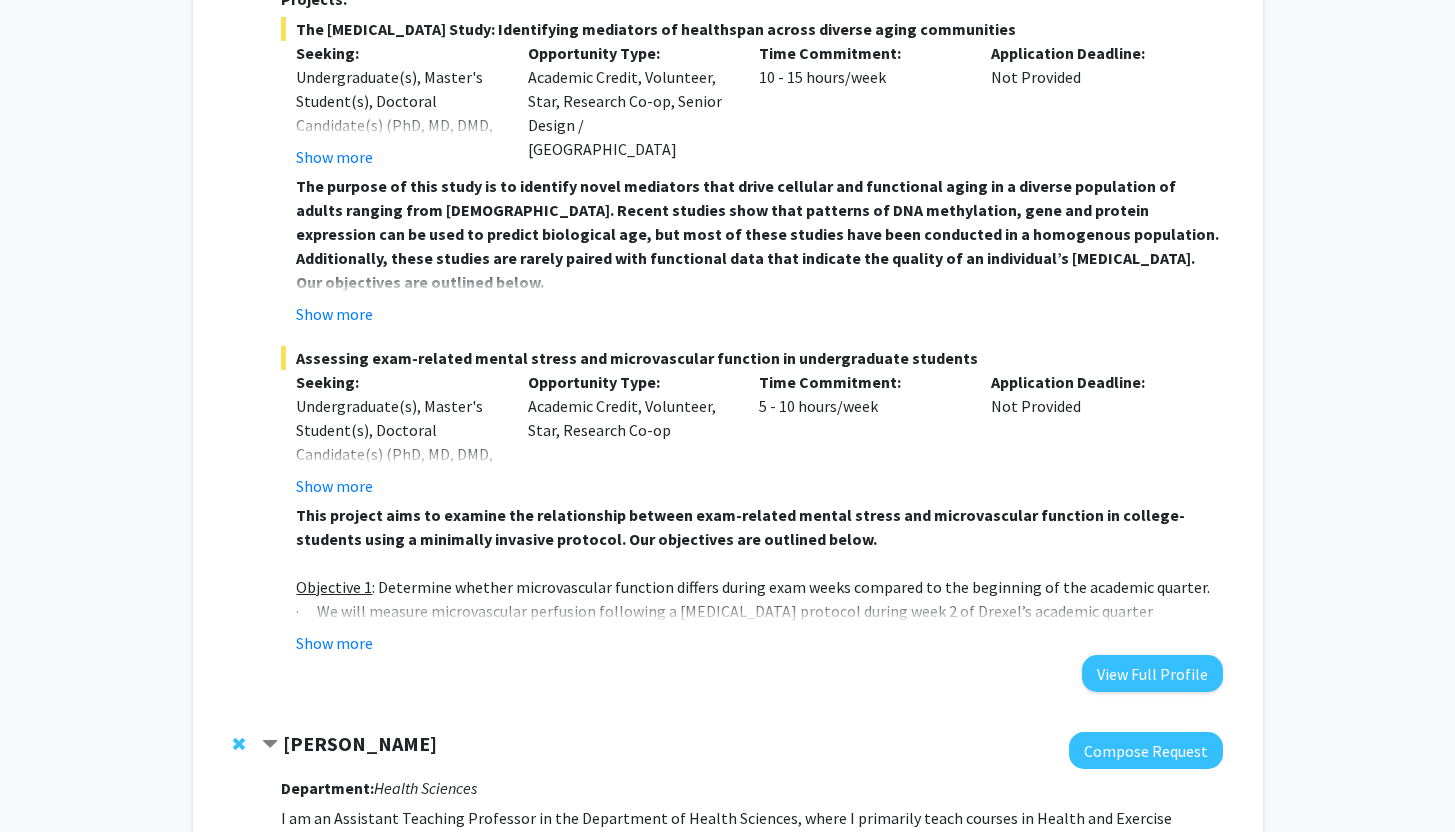 scroll, scrollTop: 0, scrollLeft: 0, axis: both 